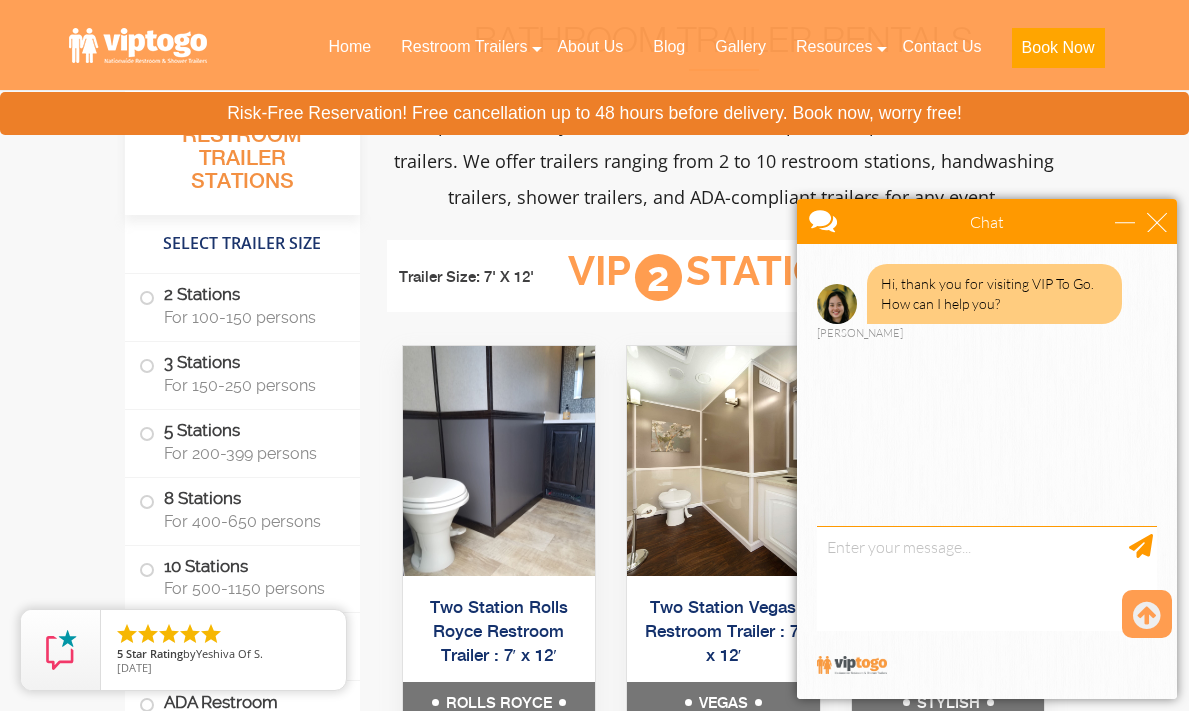 scroll, scrollTop: 819, scrollLeft: 0, axis: vertical 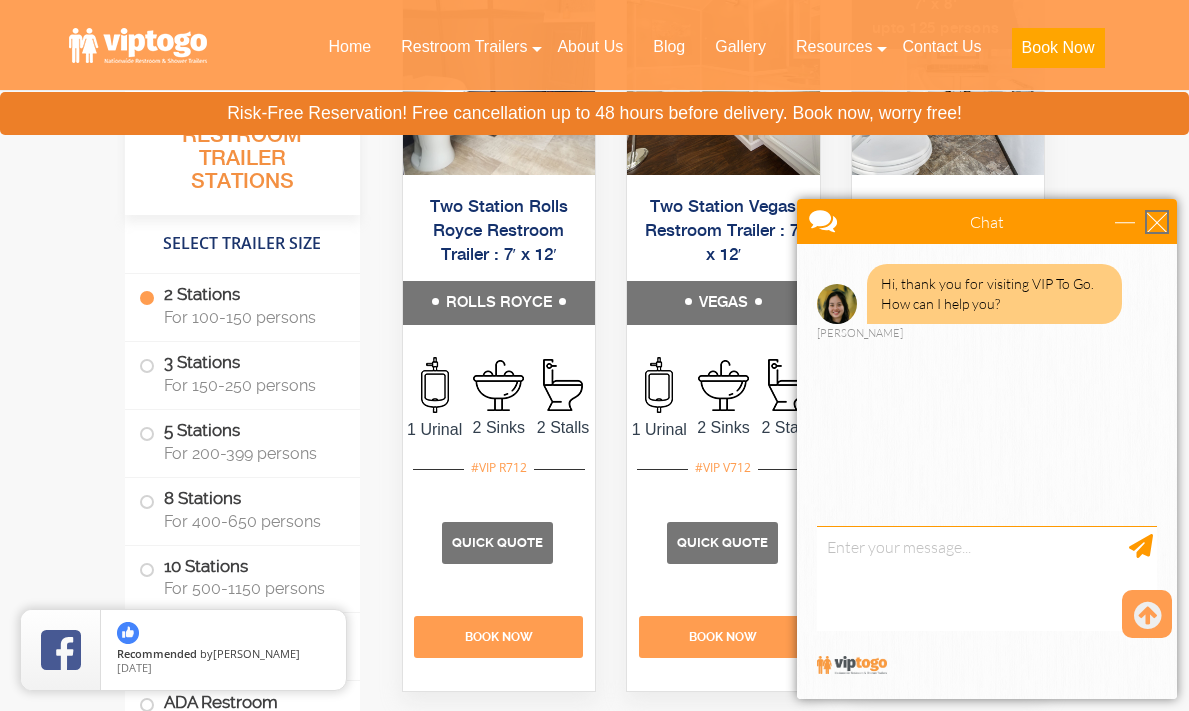 click at bounding box center [1157, 222] 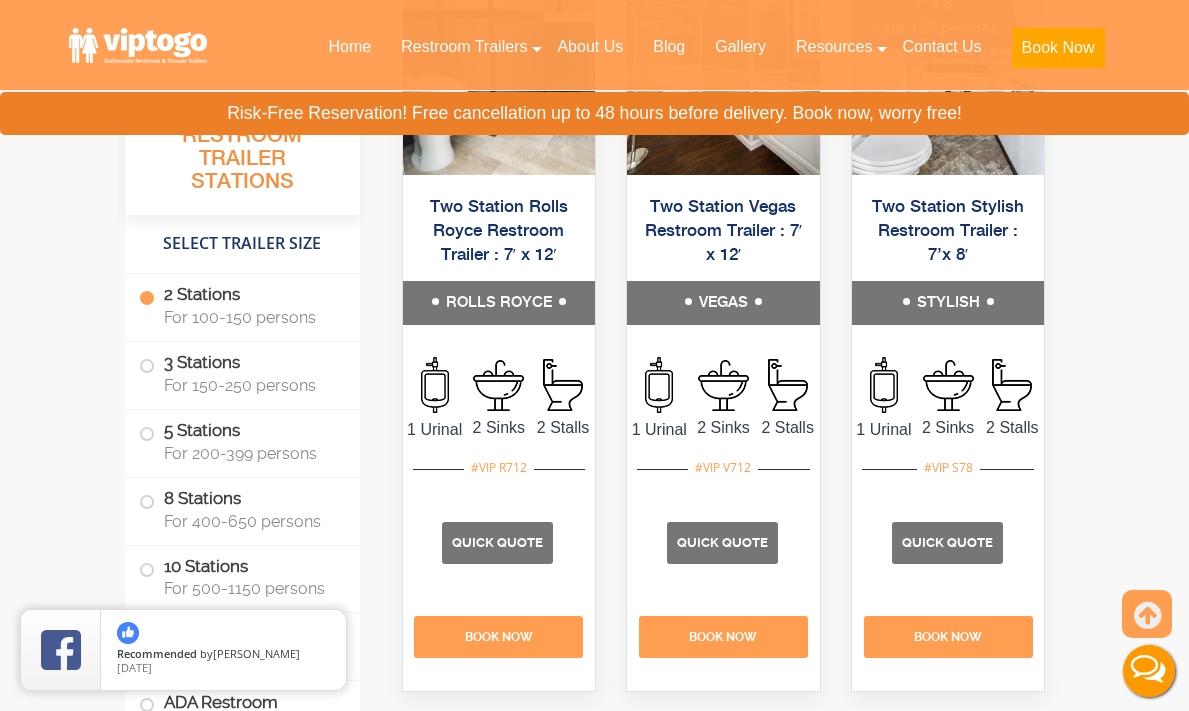 scroll, scrollTop: 0, scrollLeft: 0, axis: both 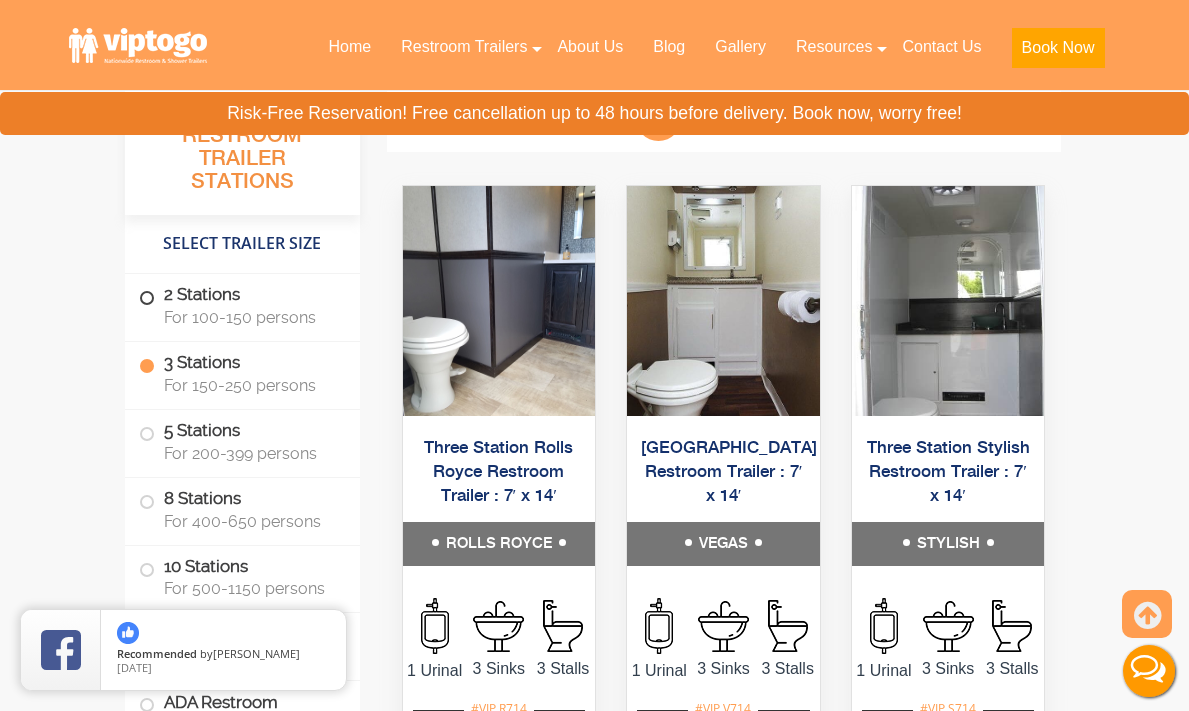 click at bounding box center [147, 298] 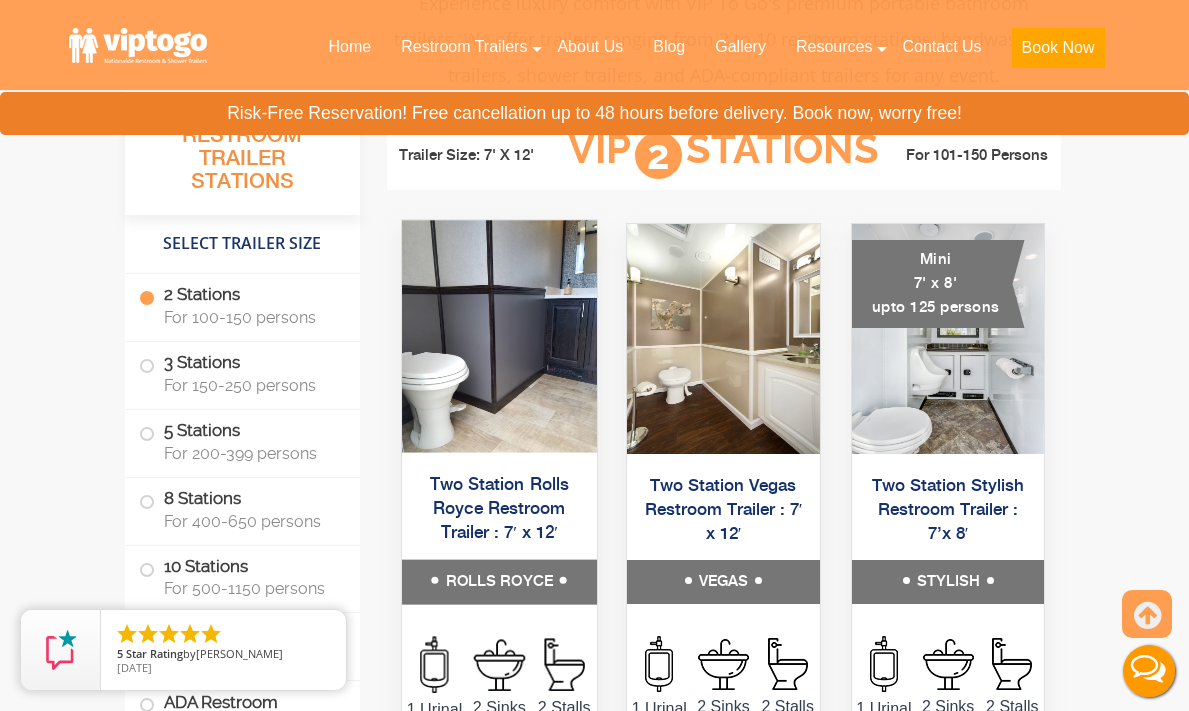 scroll, scrollTop: 880, scrollLeft: 0, axis: vertical 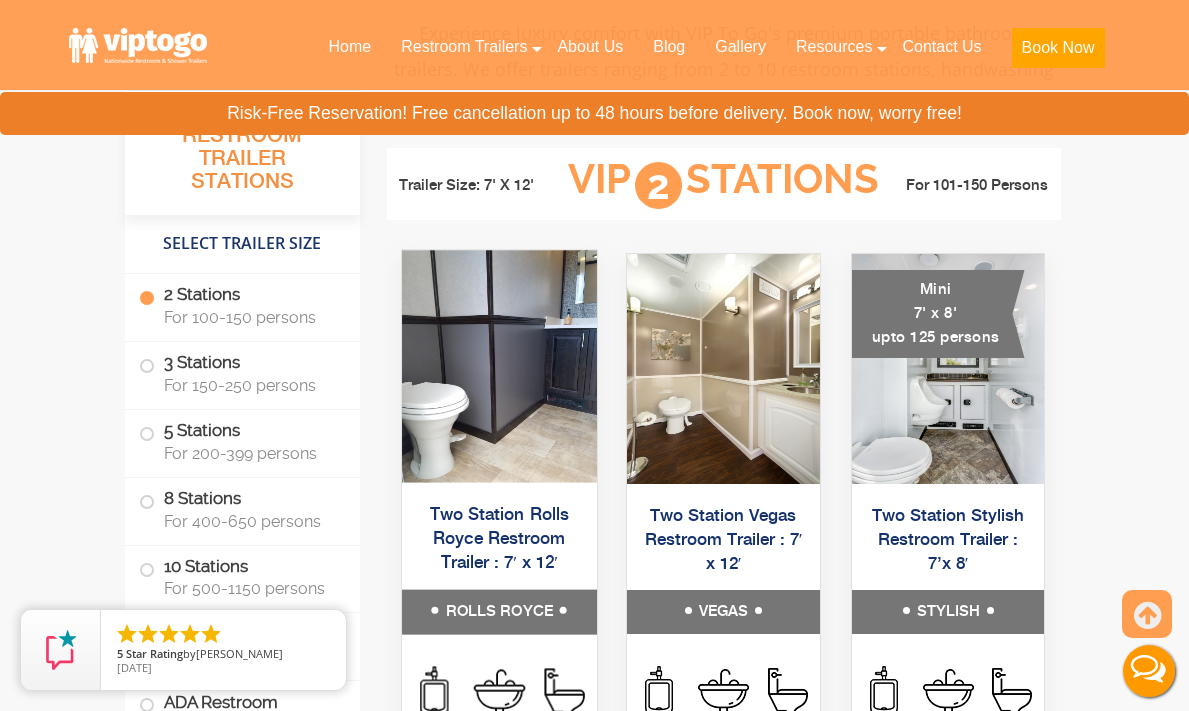 click on "Two Station Rolls Royce Restroom Trailer :  7′ x 12′" at bounding box center (498, 539) 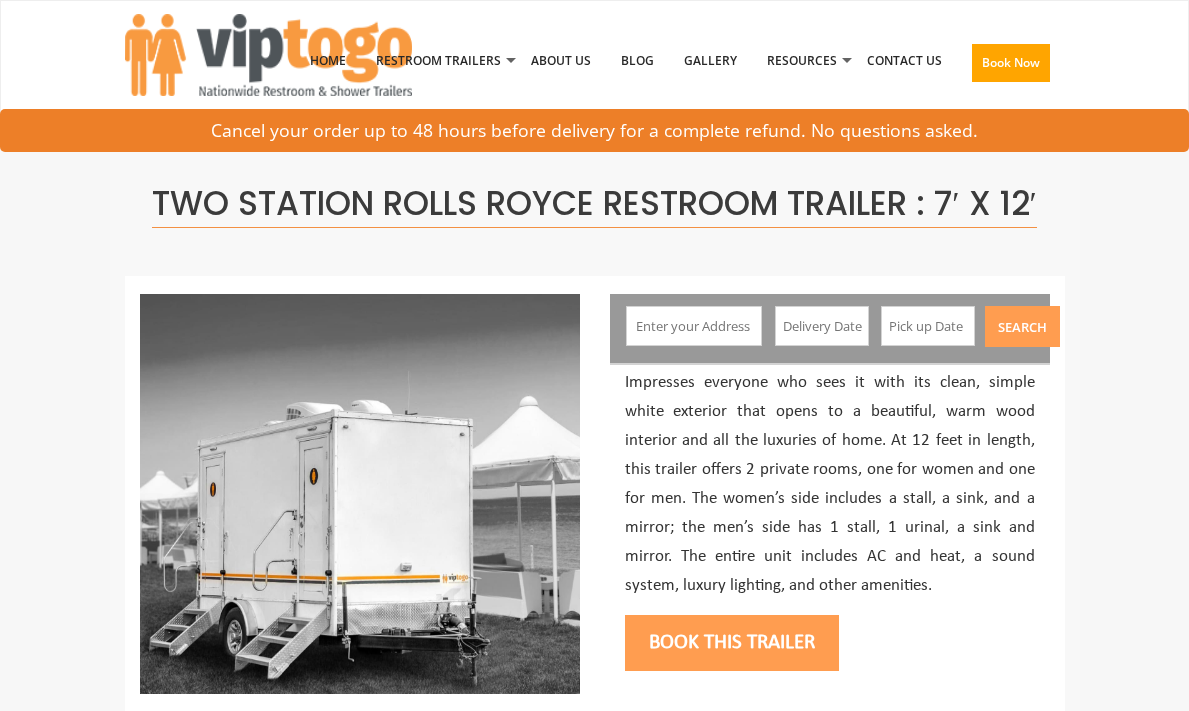 scroll, scrollTop: 0, scrollLeft: 0, axis: both 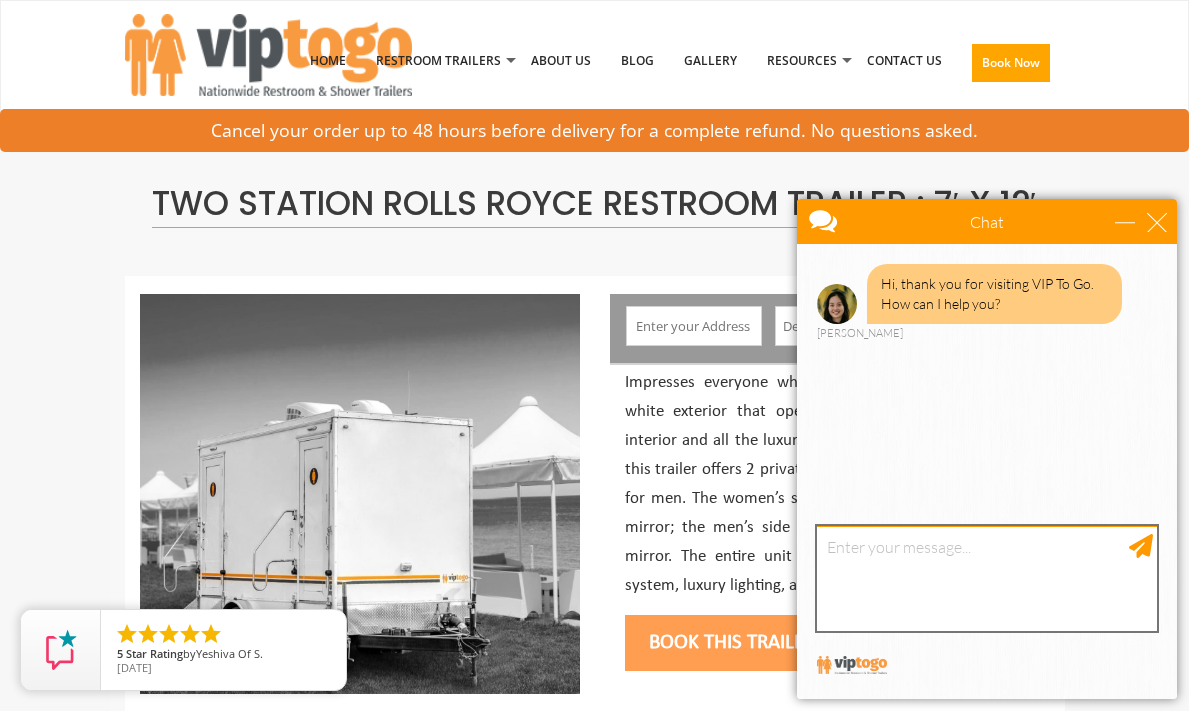 click at bounding box center (987, 578) 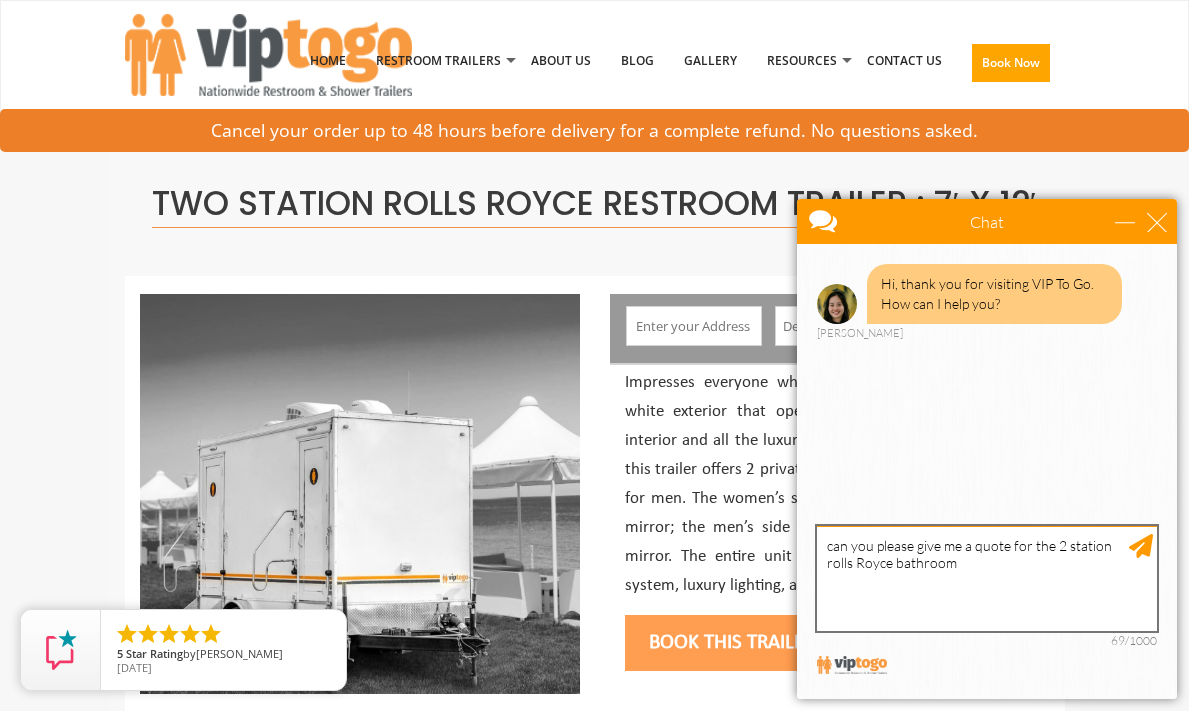 type on "can you please give me a quote for the 2 station rolls Royce bathroom" 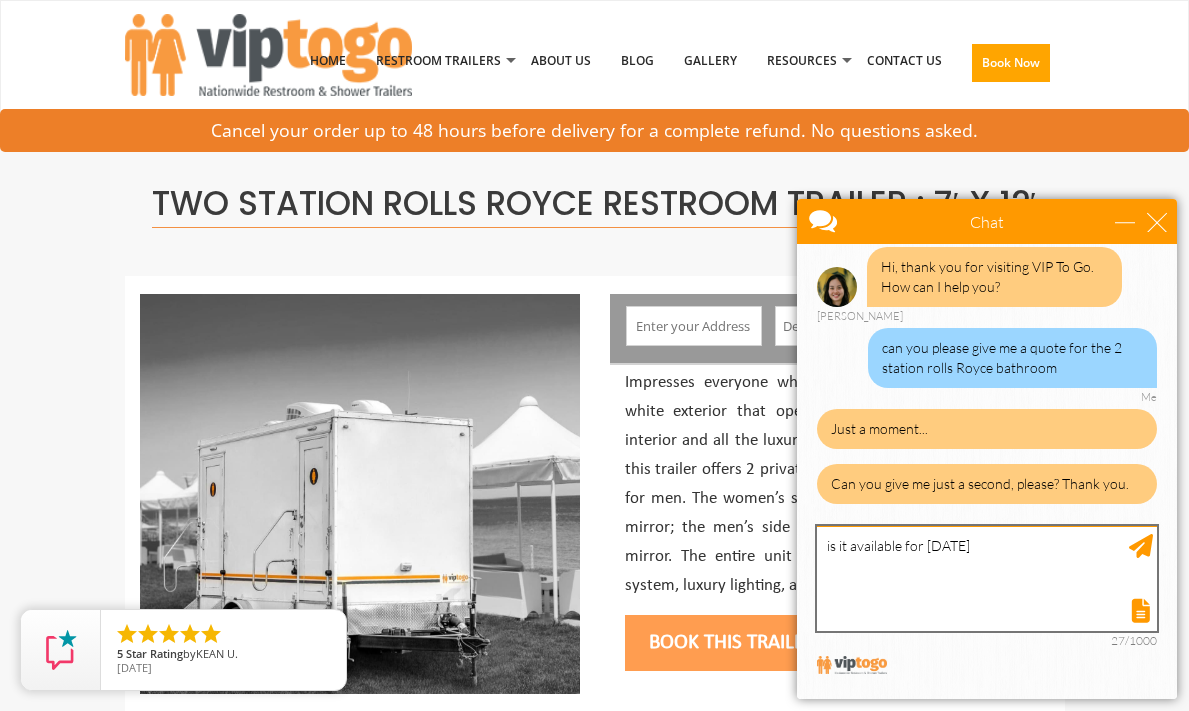 scroll, scrollTop: 0, scrollLeft: 0, axis: both 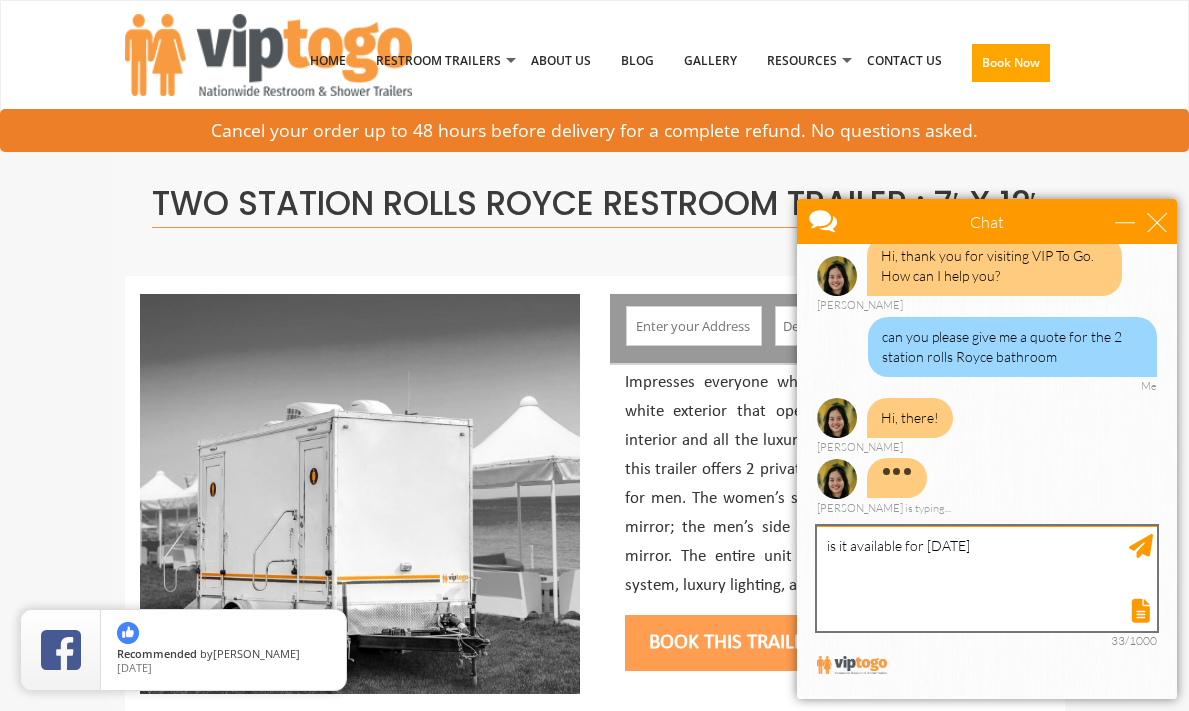 type on "is it available for jul 13 , 2025" 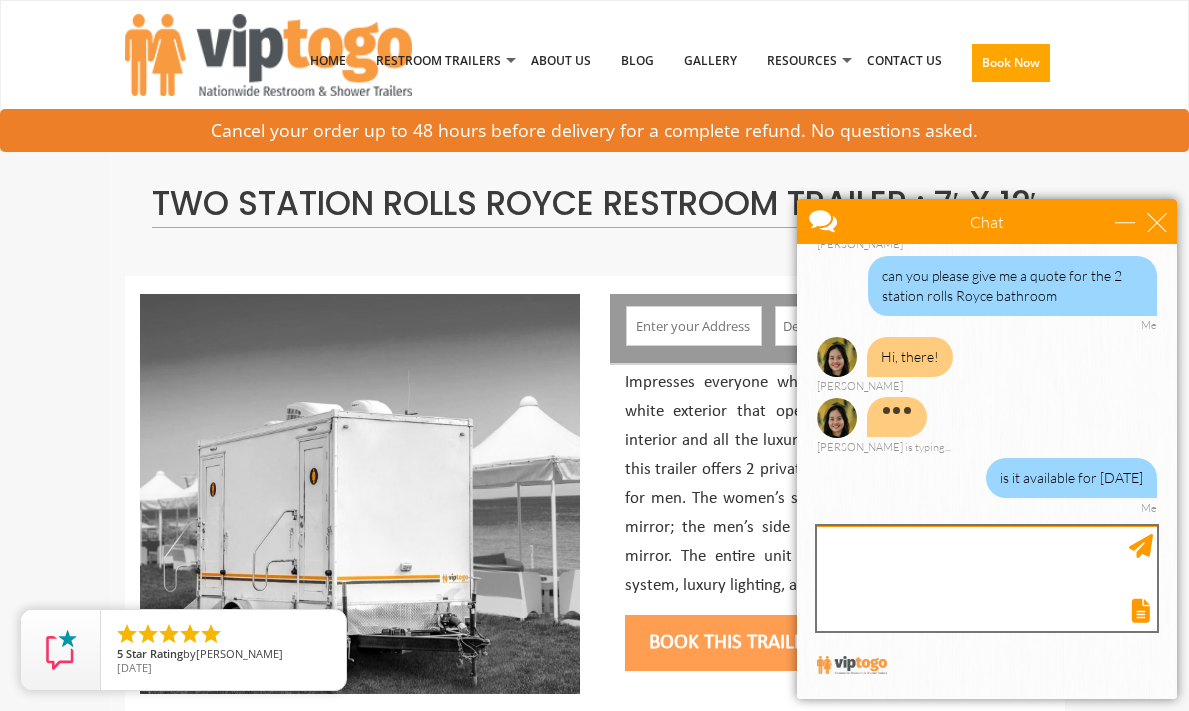 scroll, scrollTop: 129, scrollLeft: 0, axis: vertical 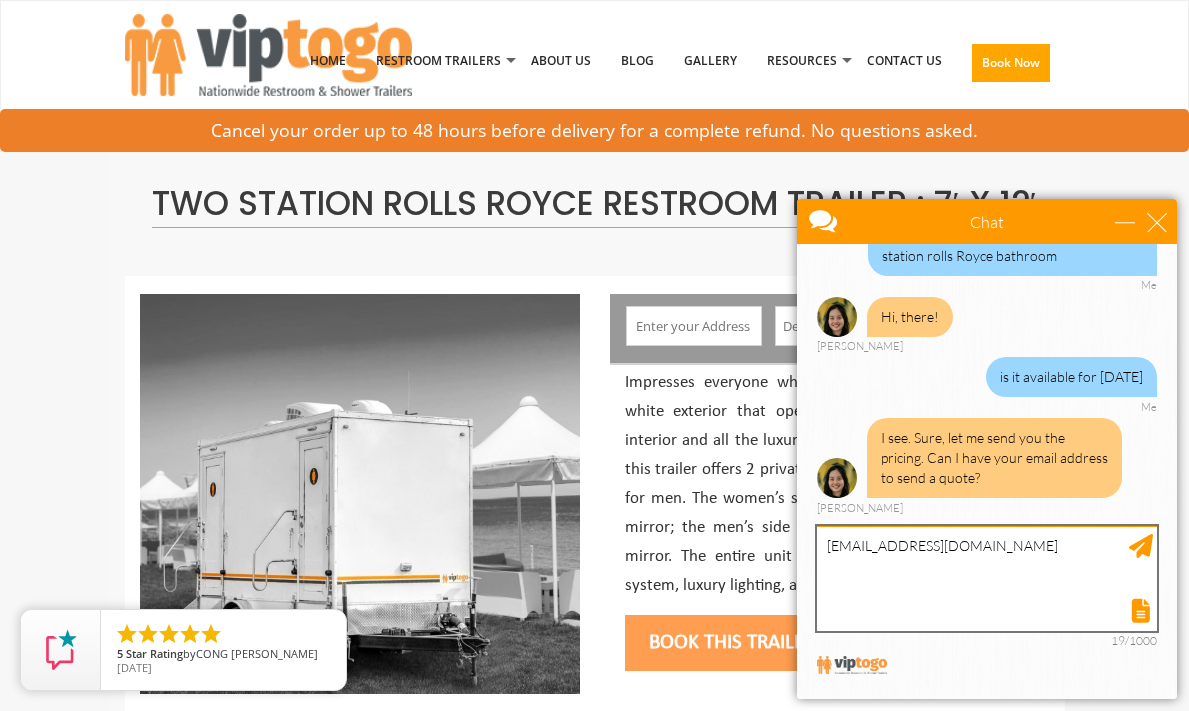 type on "jomcormond@gmail.com" 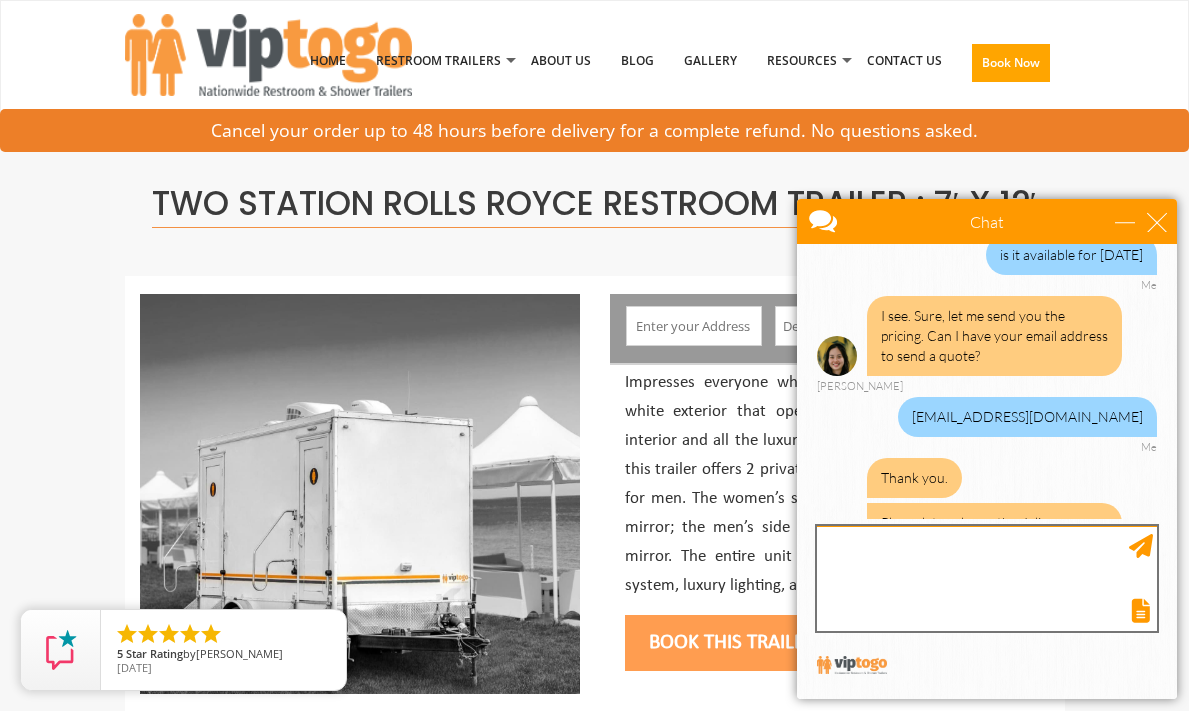 scroll, scrollTop: 336, scrollLeft: 0, axis: vertical 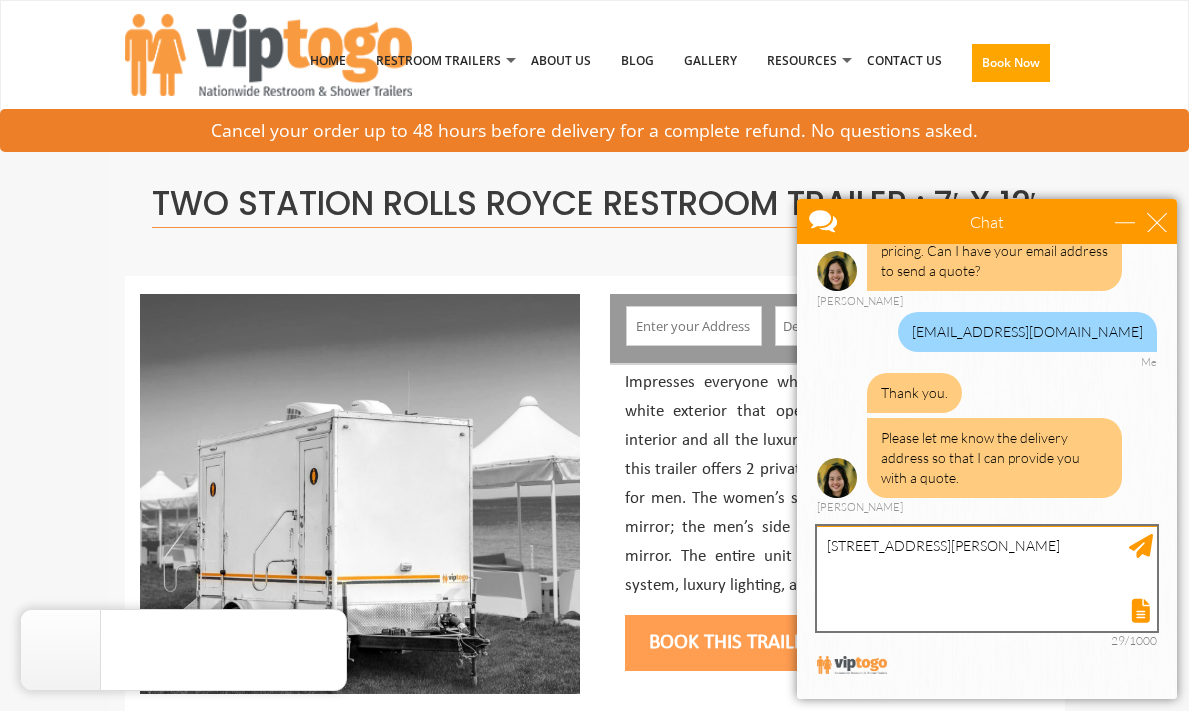 type on "6 laurel lane Rumson nj  07760" 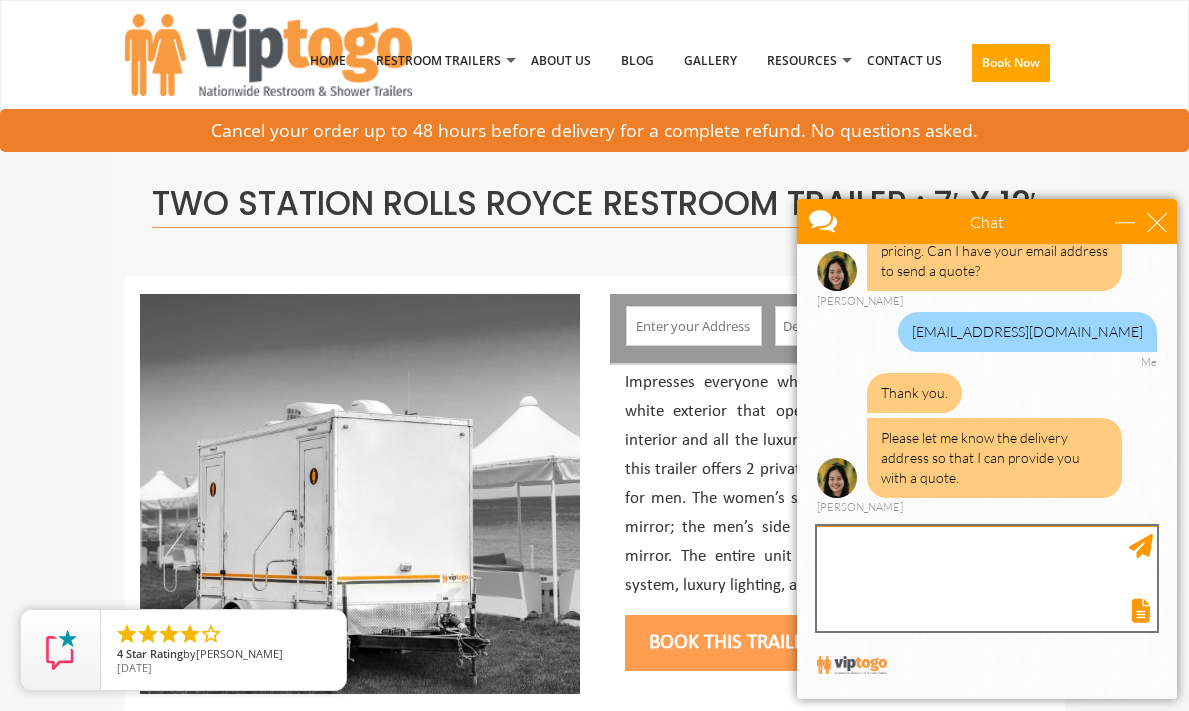 scroll, scrollTop: 397, scrollLeft: 0, axis: vertical 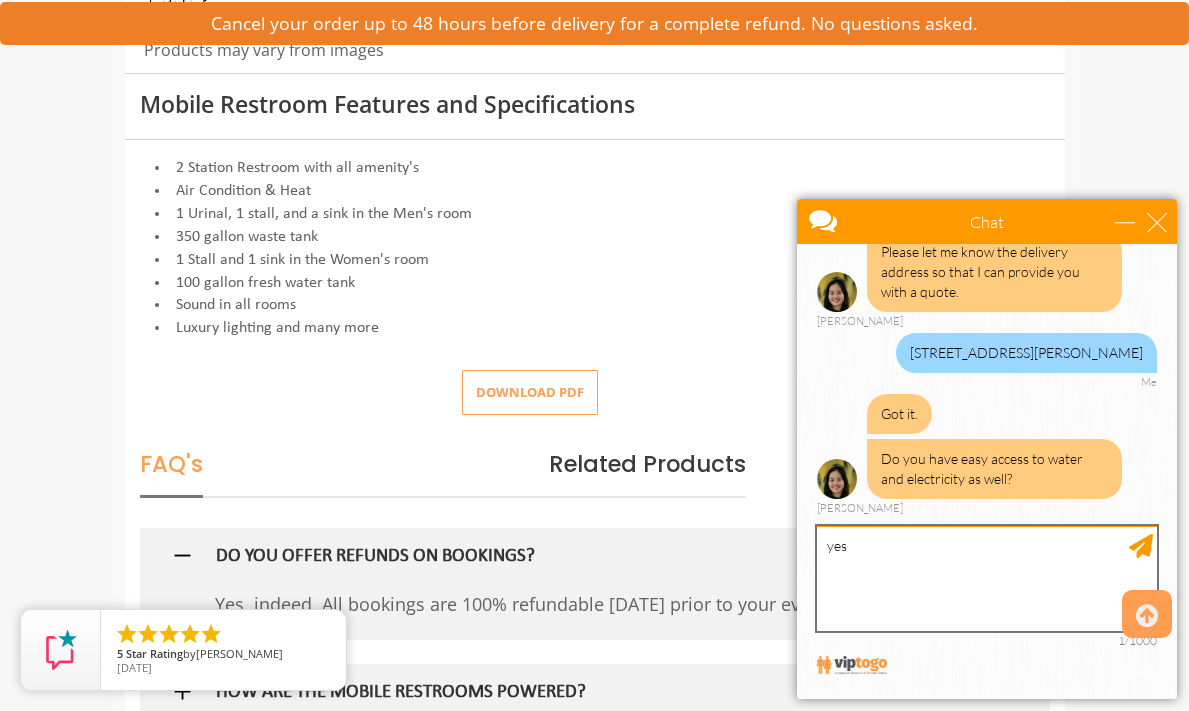 type on "yes" 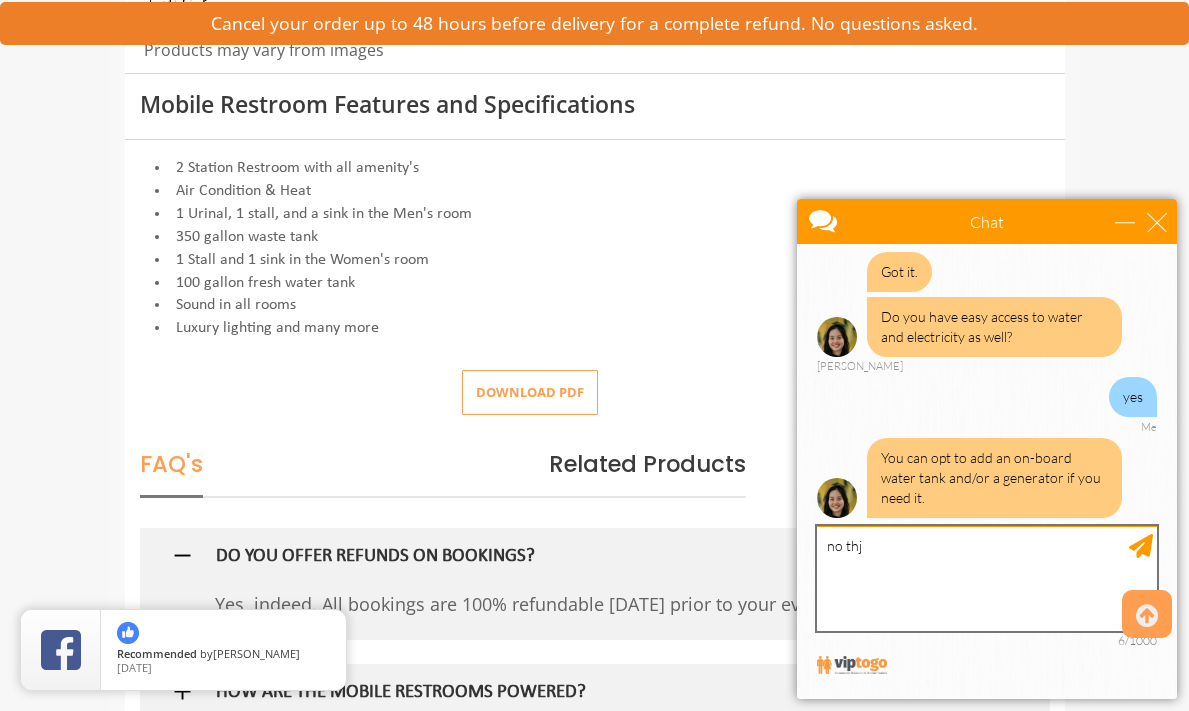 scroll, scrollTop: 725, scrollLeft: 0, axis: vertical 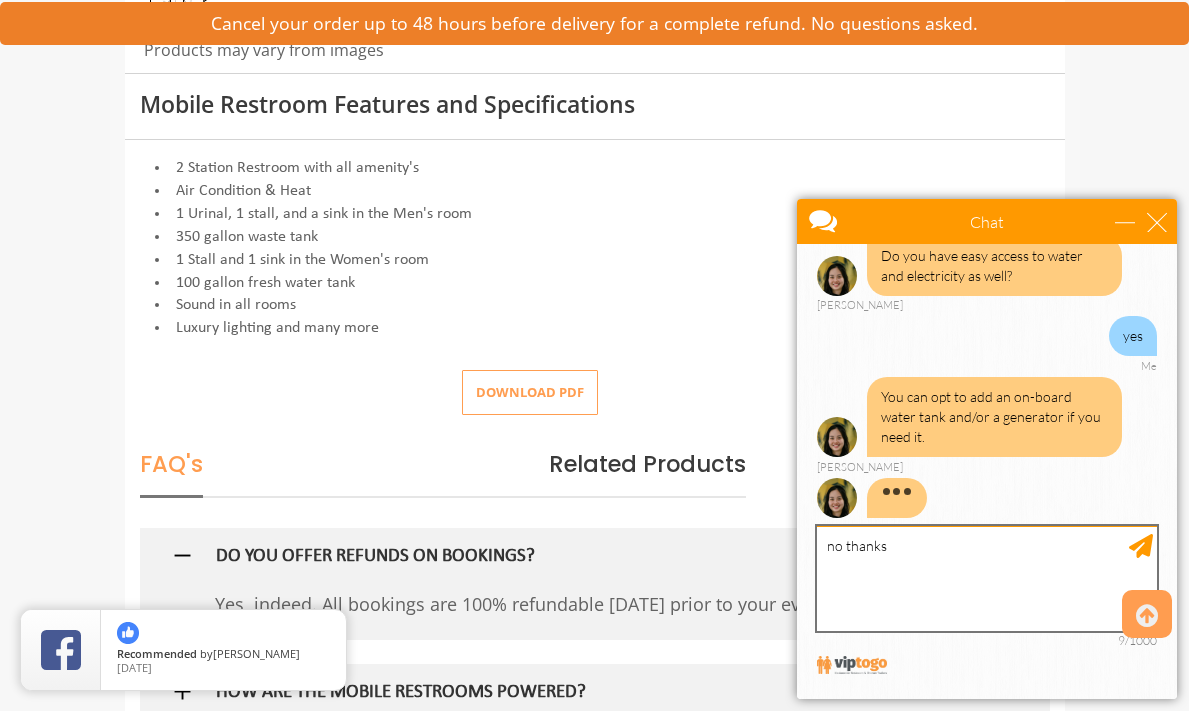 type on "no thanks" 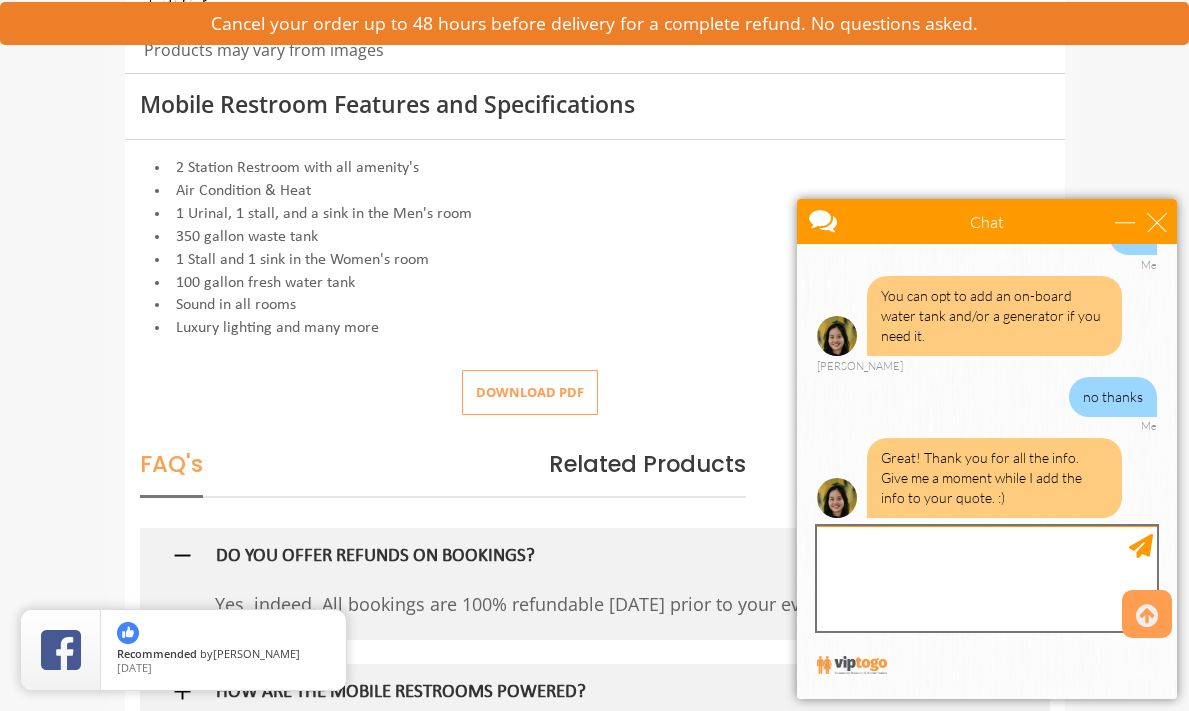 scroll, scrollTop: 911, scrollLeft: 0, axis: vertical 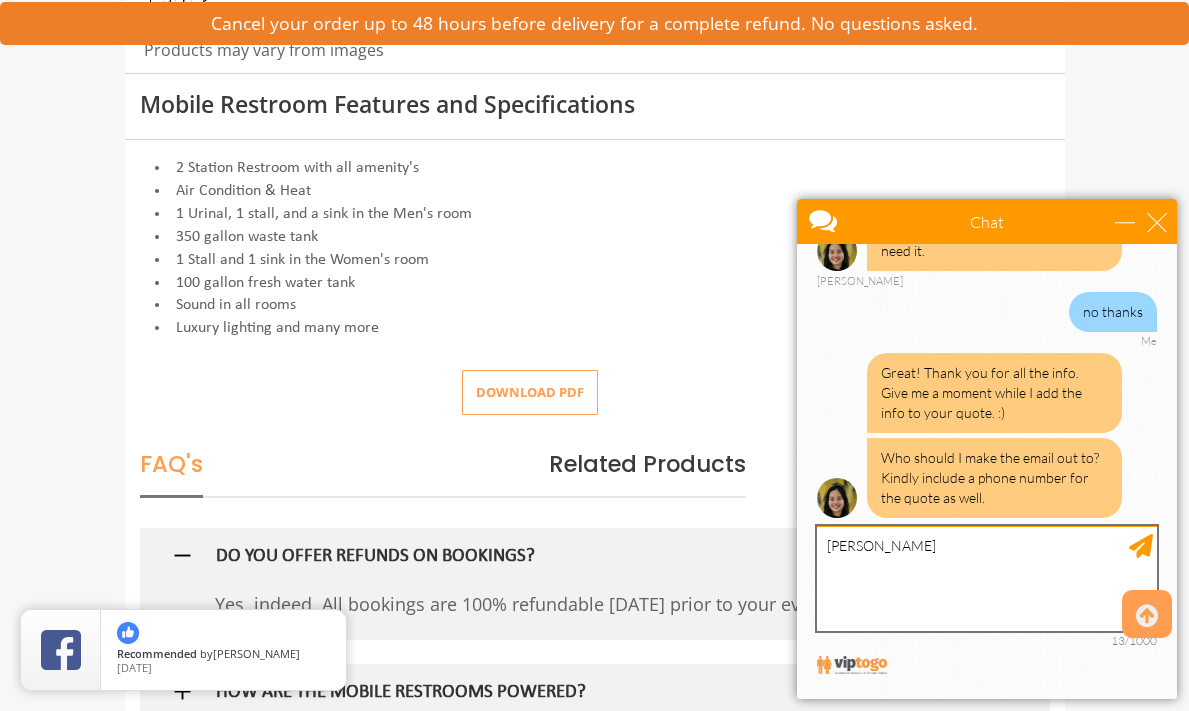 type on "Joanna McOrmond" 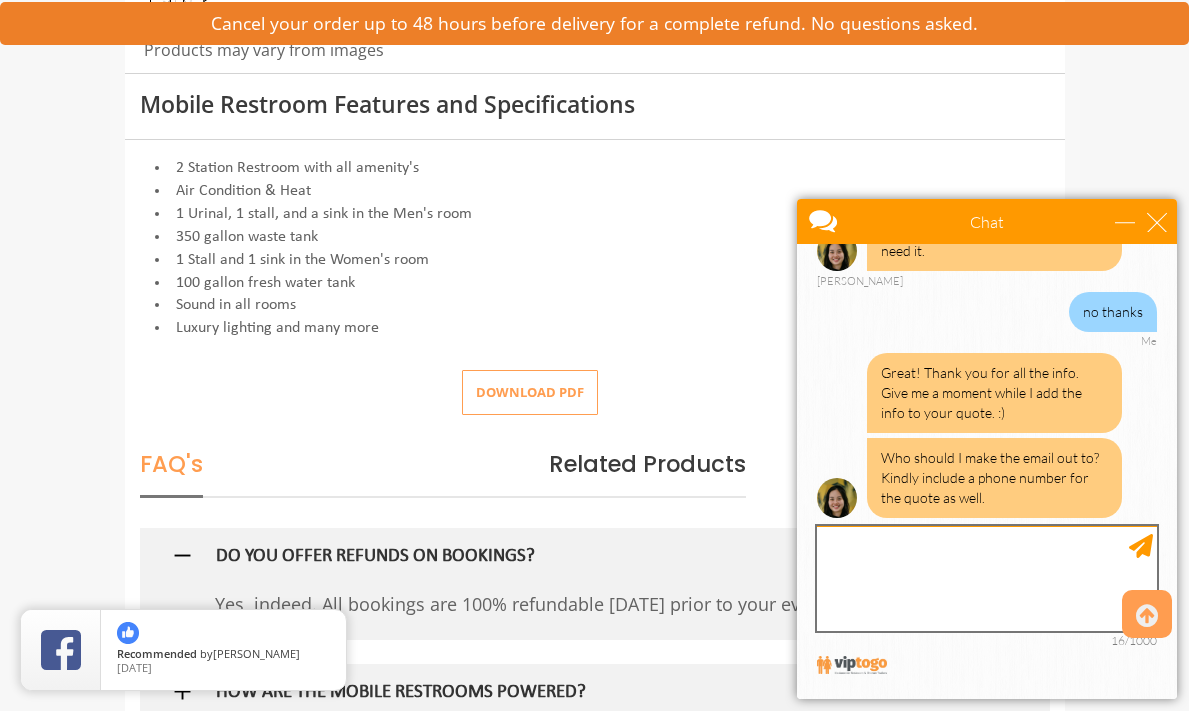 scroll, scrollTop: 971, scrollLeft: 0, axis: vertical 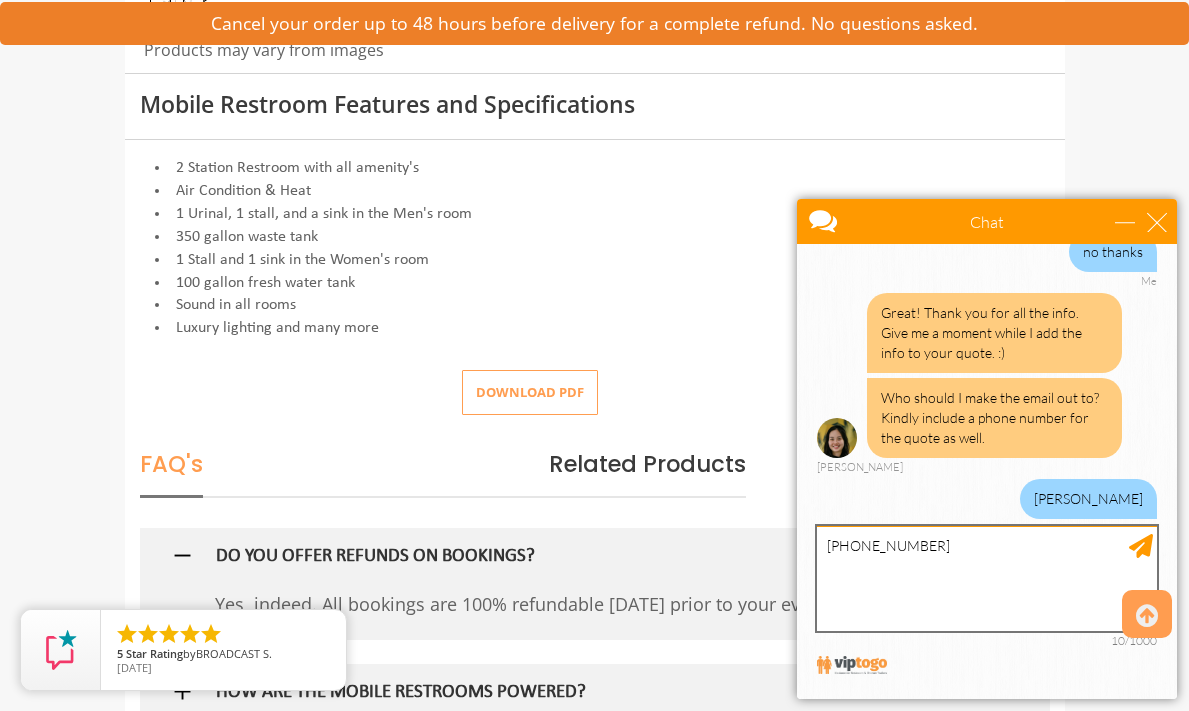 type on "917-699-8986" 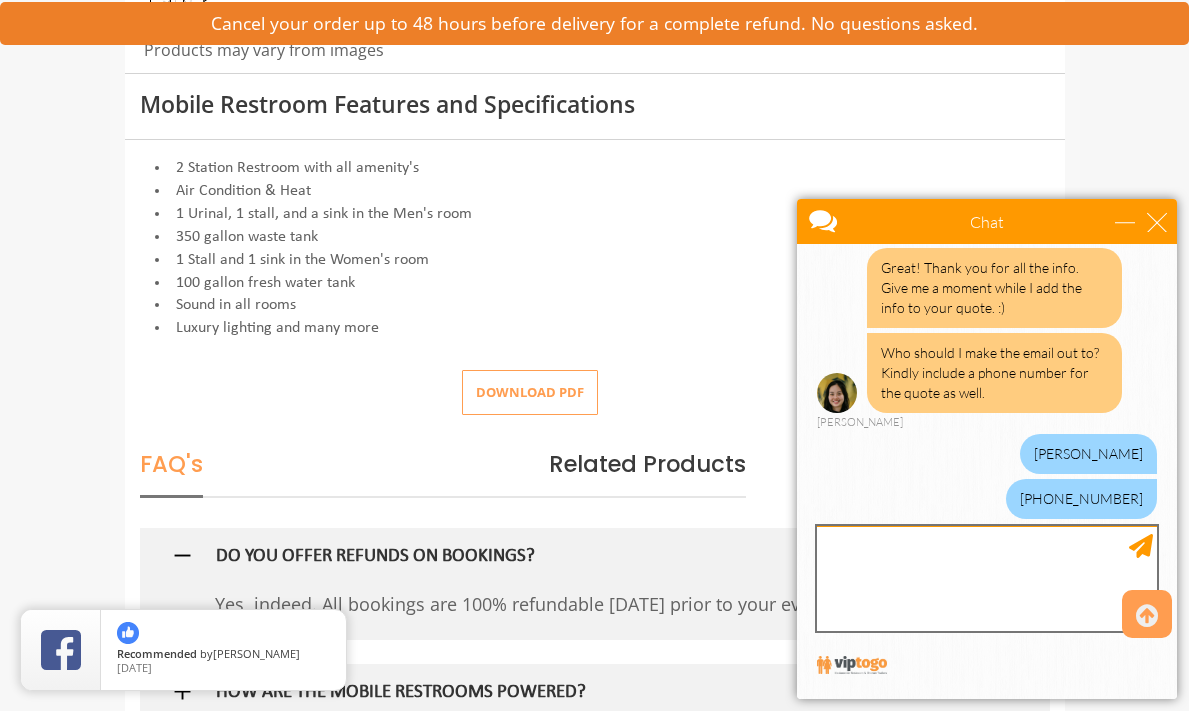 scroll, scrollTop: 1077, scrollLeft: 0, axis: vertical 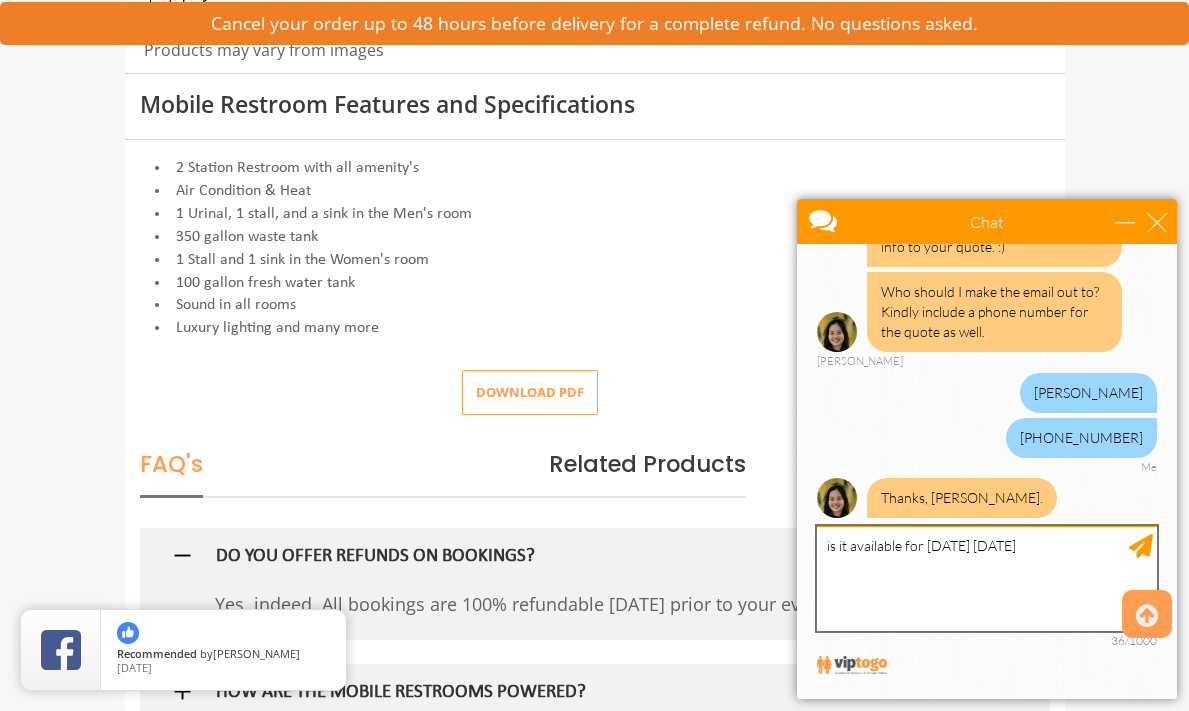 type on "is it available for July 13th Sunday?" 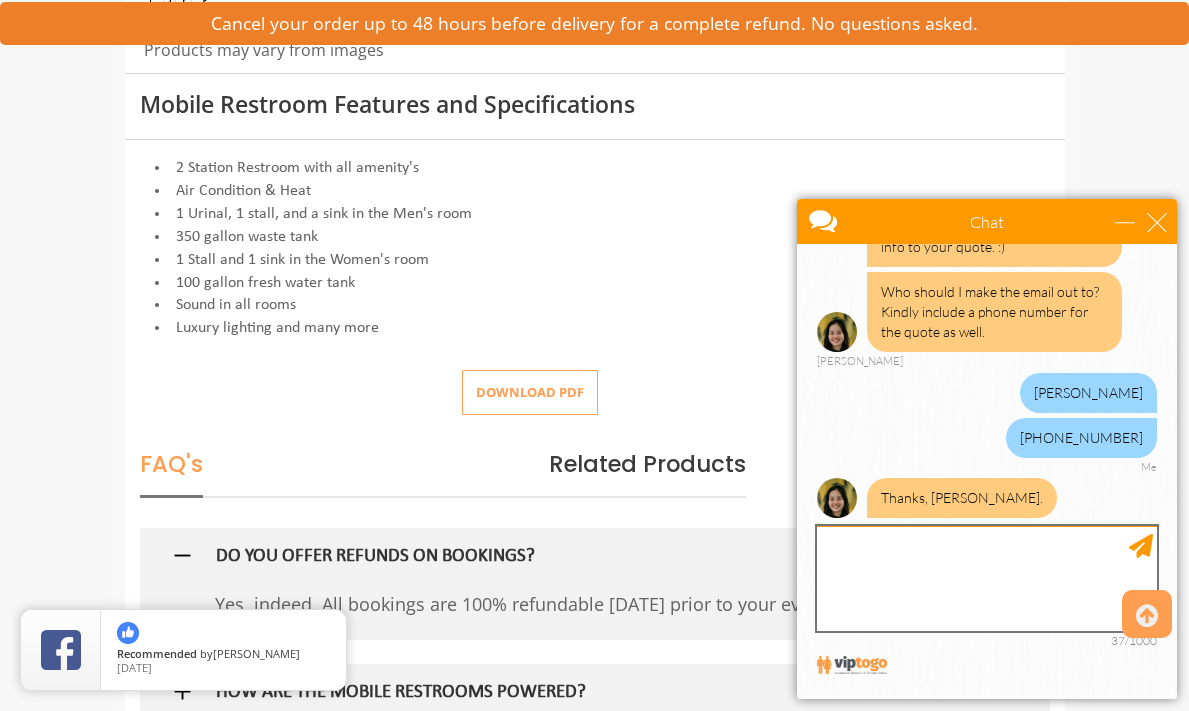 type on "\" 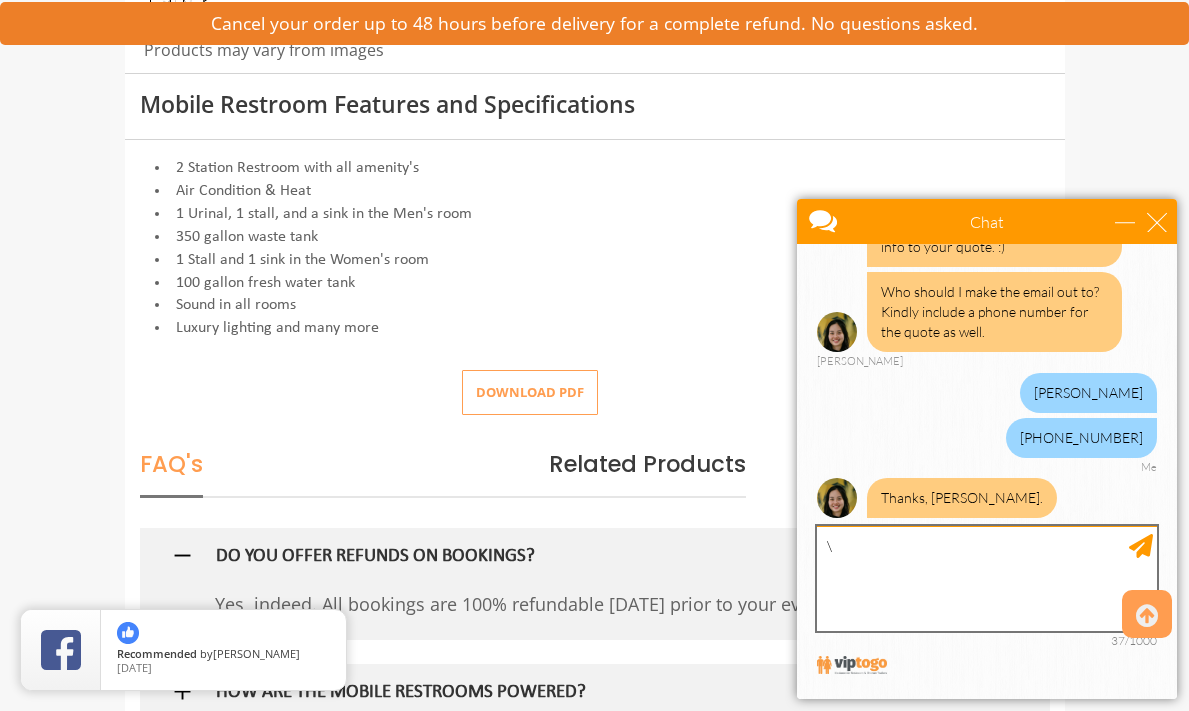 scroll, scrollTop: 1138, scrollLeft: 0, axis: vertical 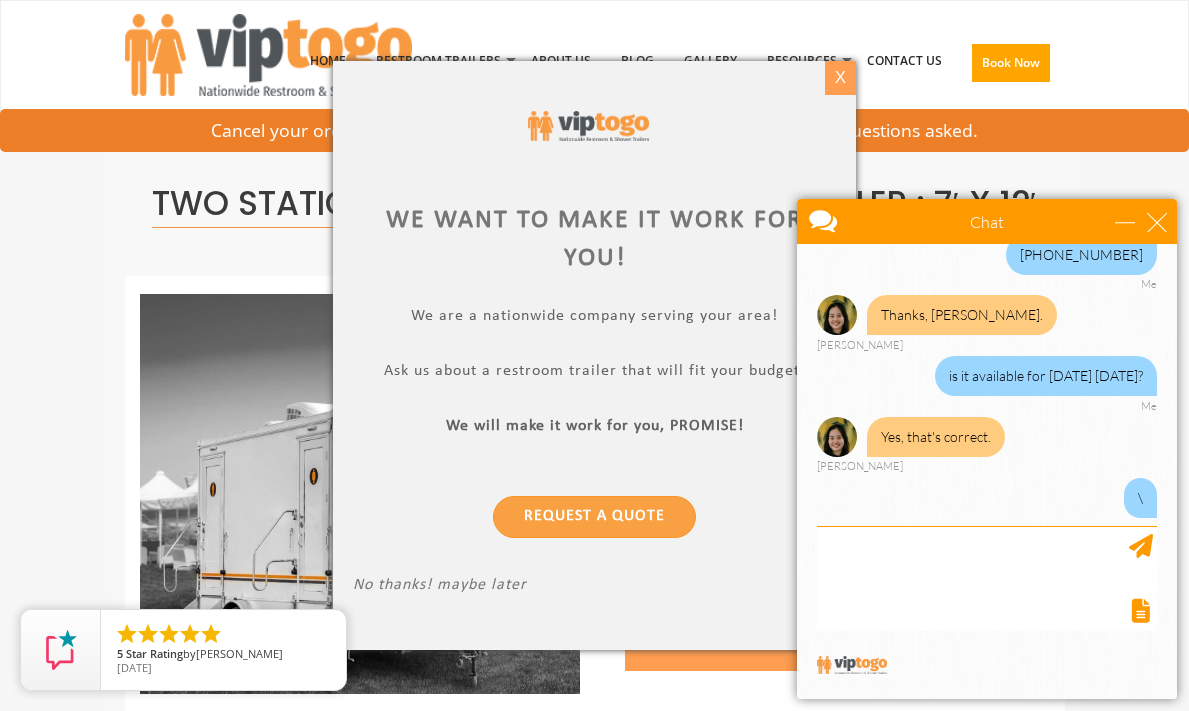 click on "X" at bounding box center [840, 78] 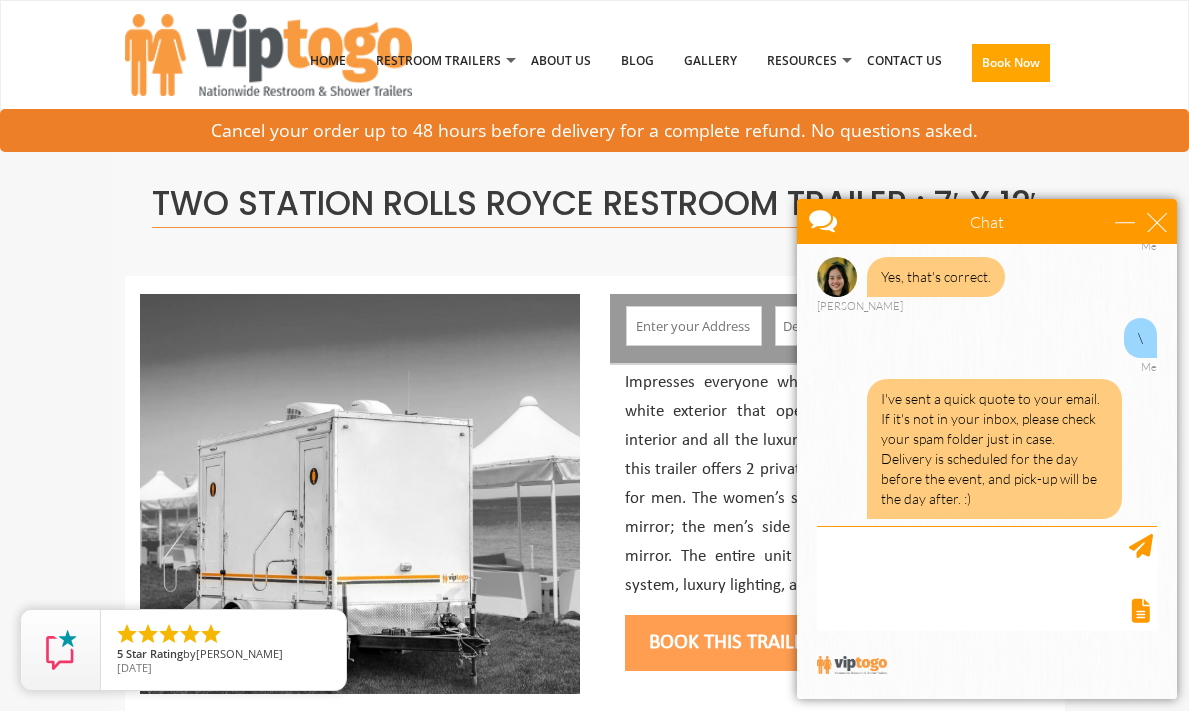 scroll, scrollTop: 1485, scrollLeft: 0, axis: vertical 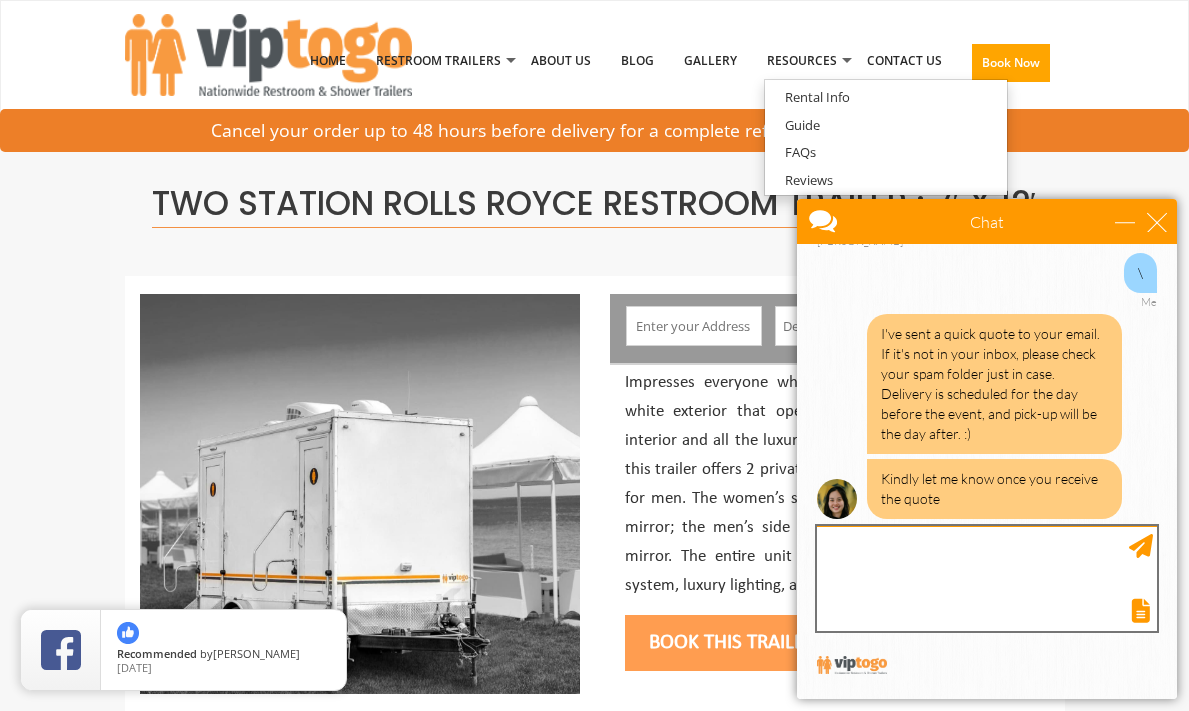 click at bounding box center [987, 578] 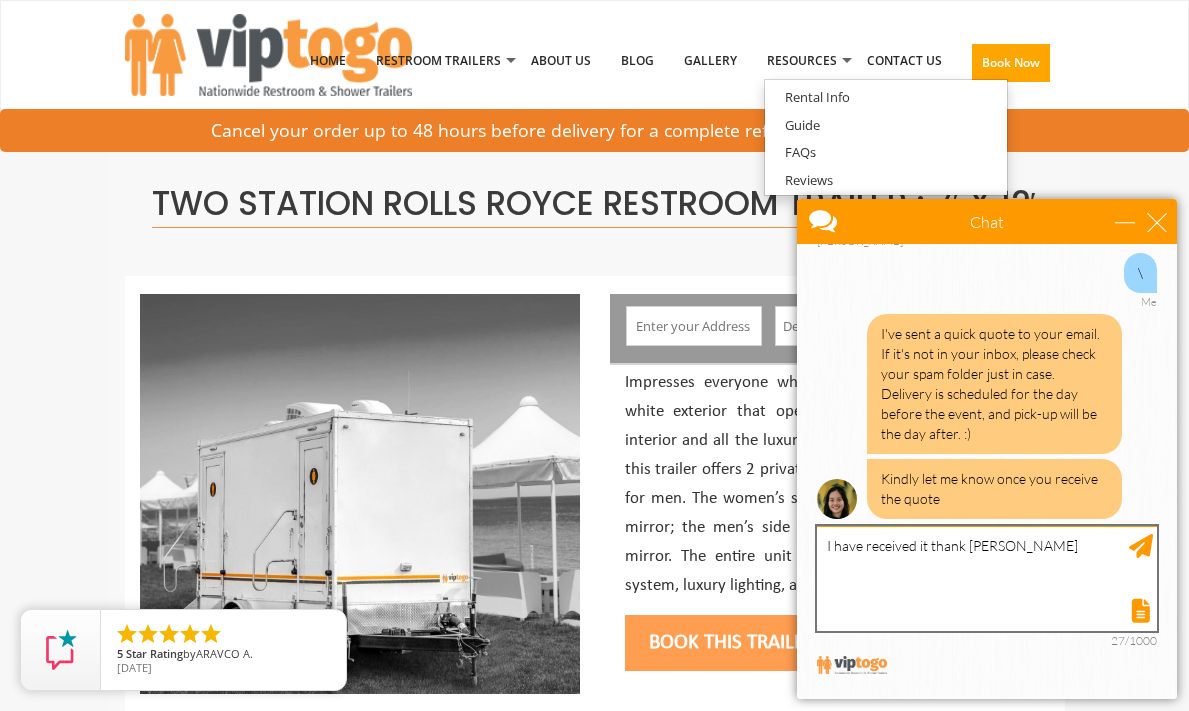 type on "I have received it thank you" 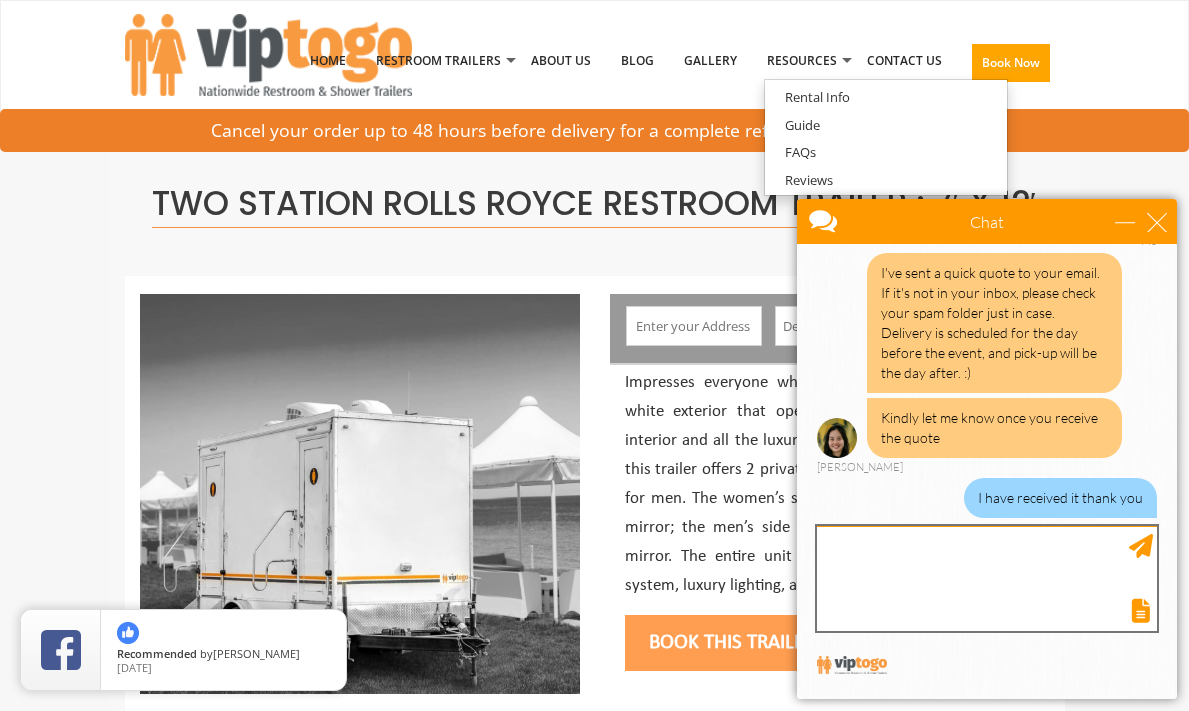 scroll, scrollTop: 1667, scrollLeft: 0, axis: vertical 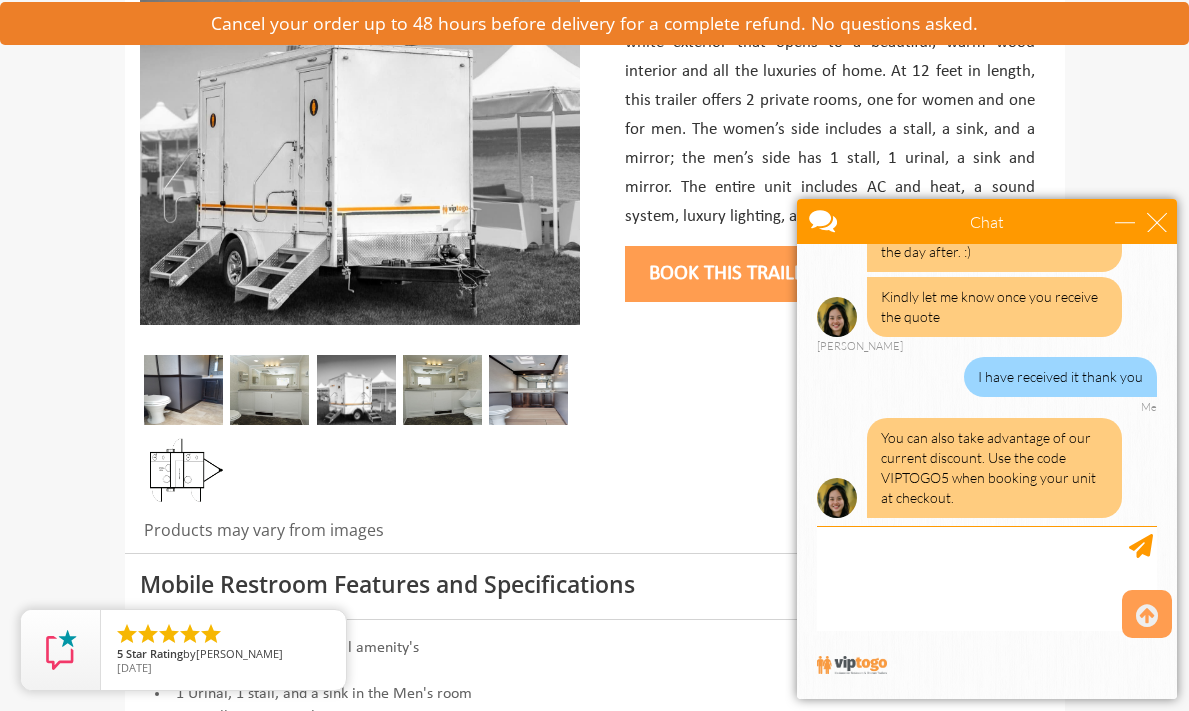 click at bounding box center (528, 390) 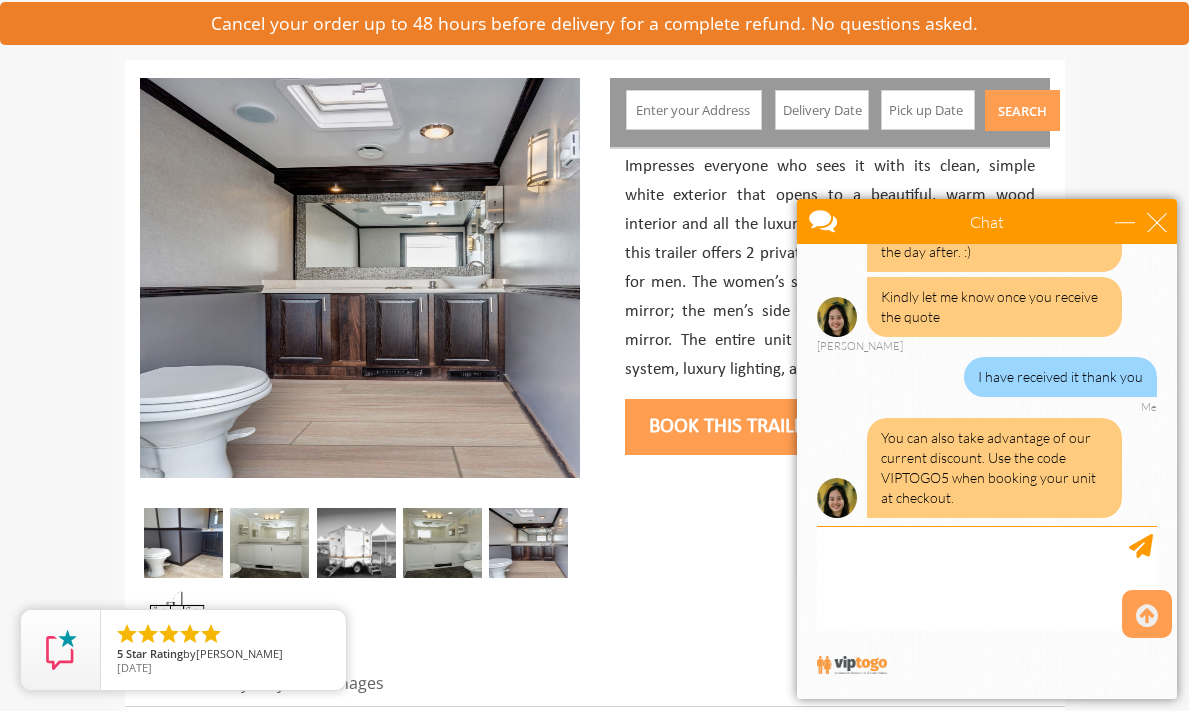 scroll, scrollTop: 213, scrollLeft: 0, axis: vertical 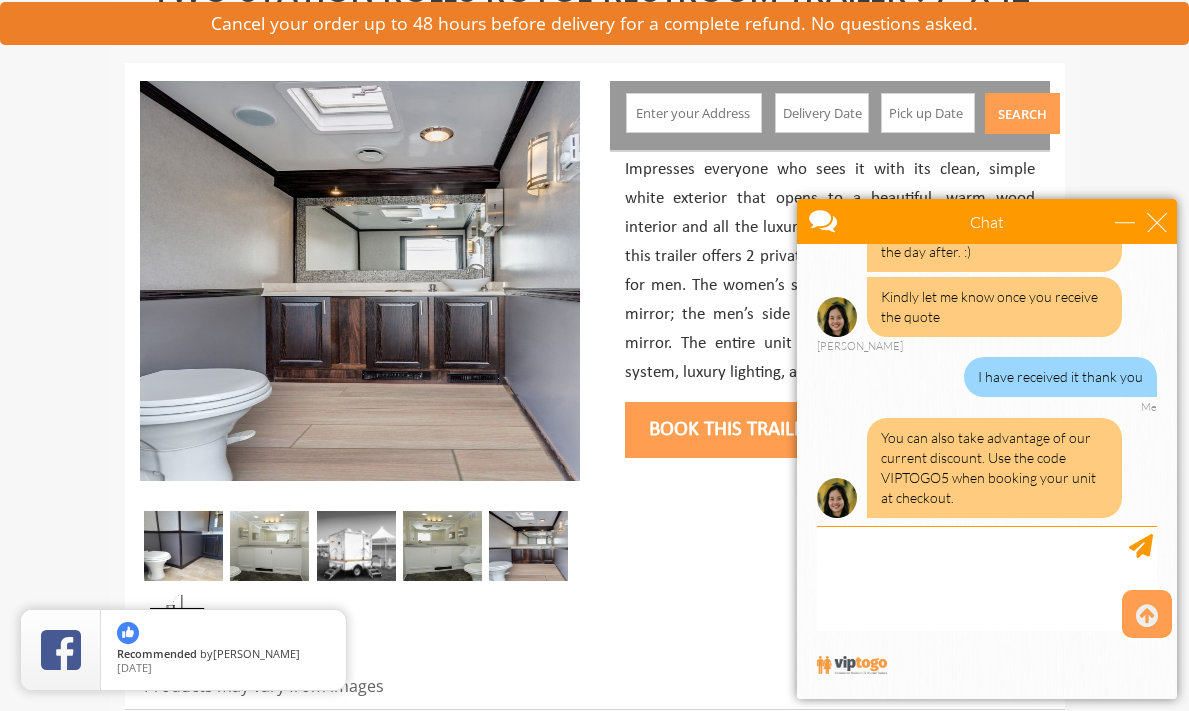 click at bounding box center [442, 546] 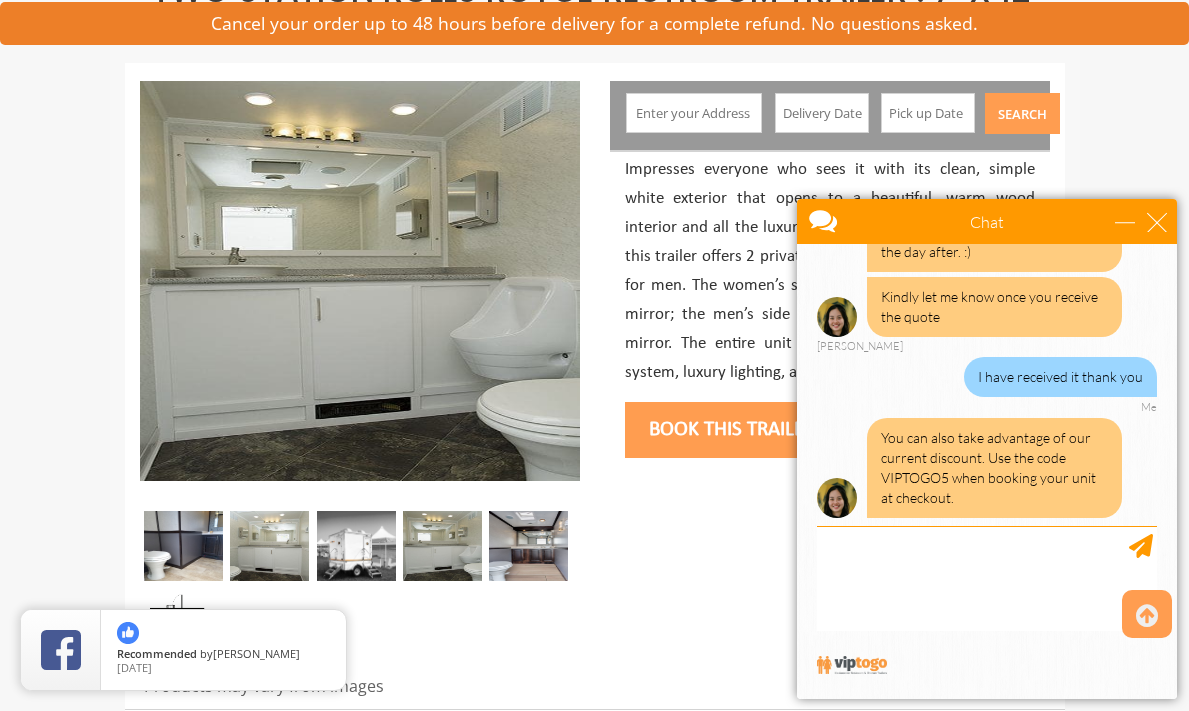 scroll, scrollTop: 1728, scrollLeft: 0, axis: vertical 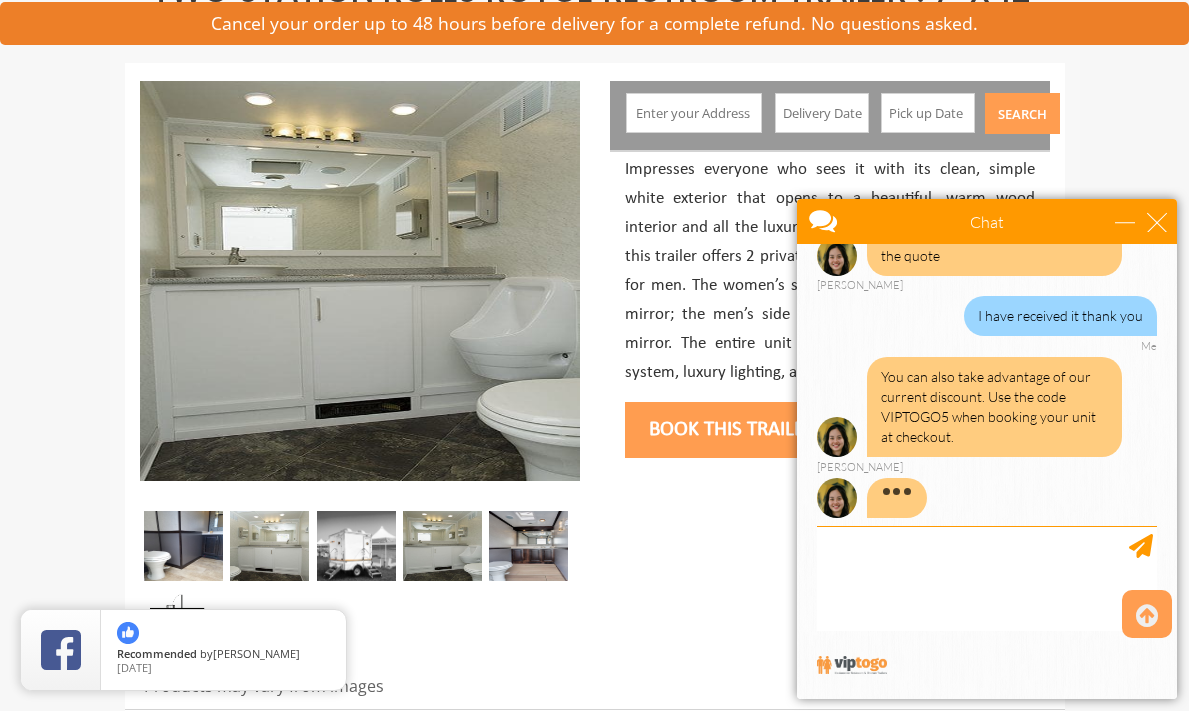 click at bounding box center (356, 546) 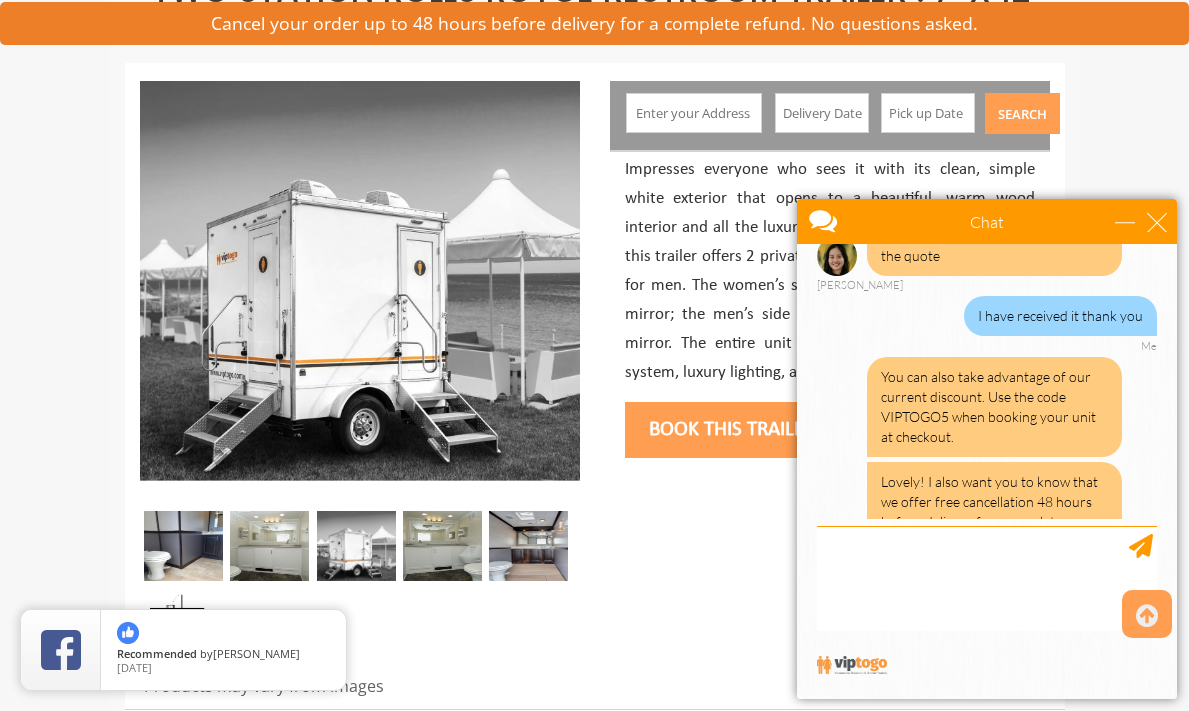 scroll, scrollTop: 1792, scrollLeft: 0, axis: vertical 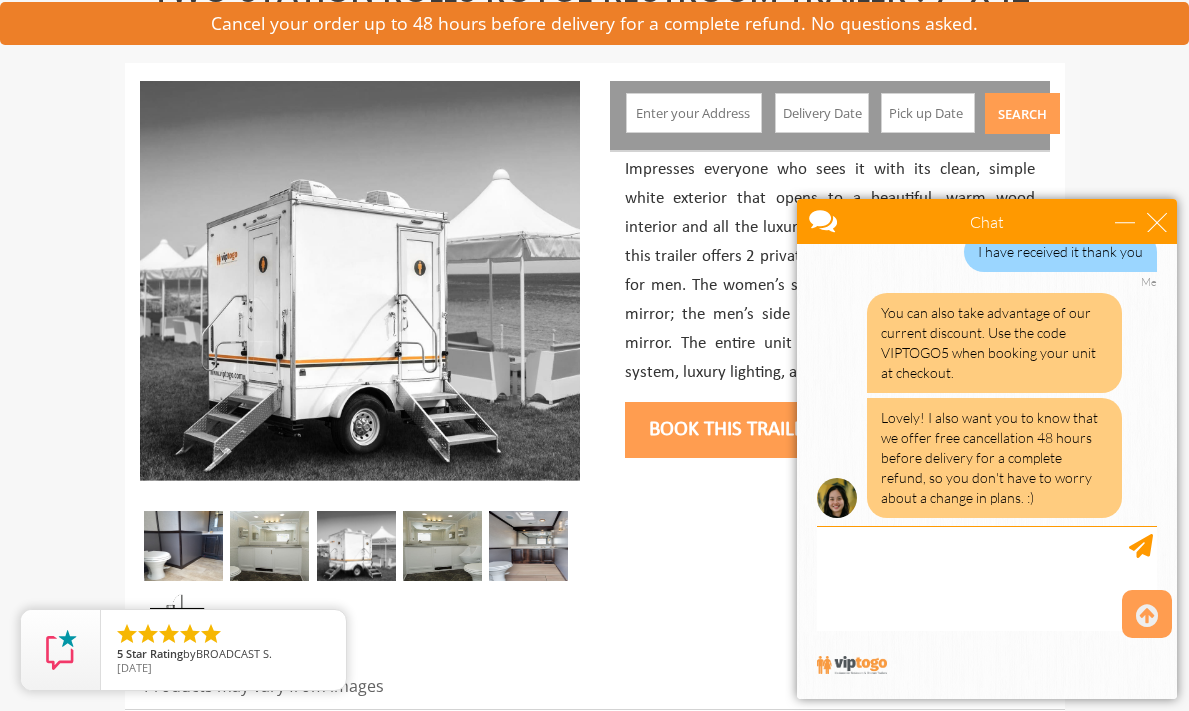 click at bounding box center [269, 546] 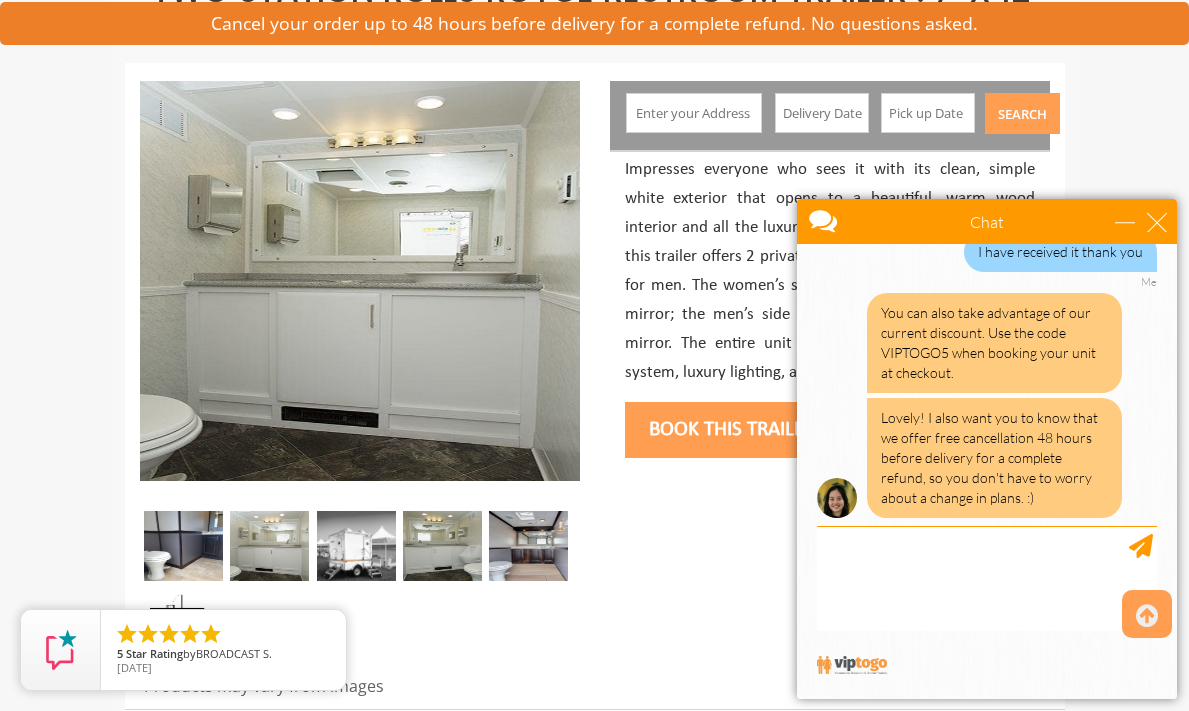 click at bounding box center [183, 546] 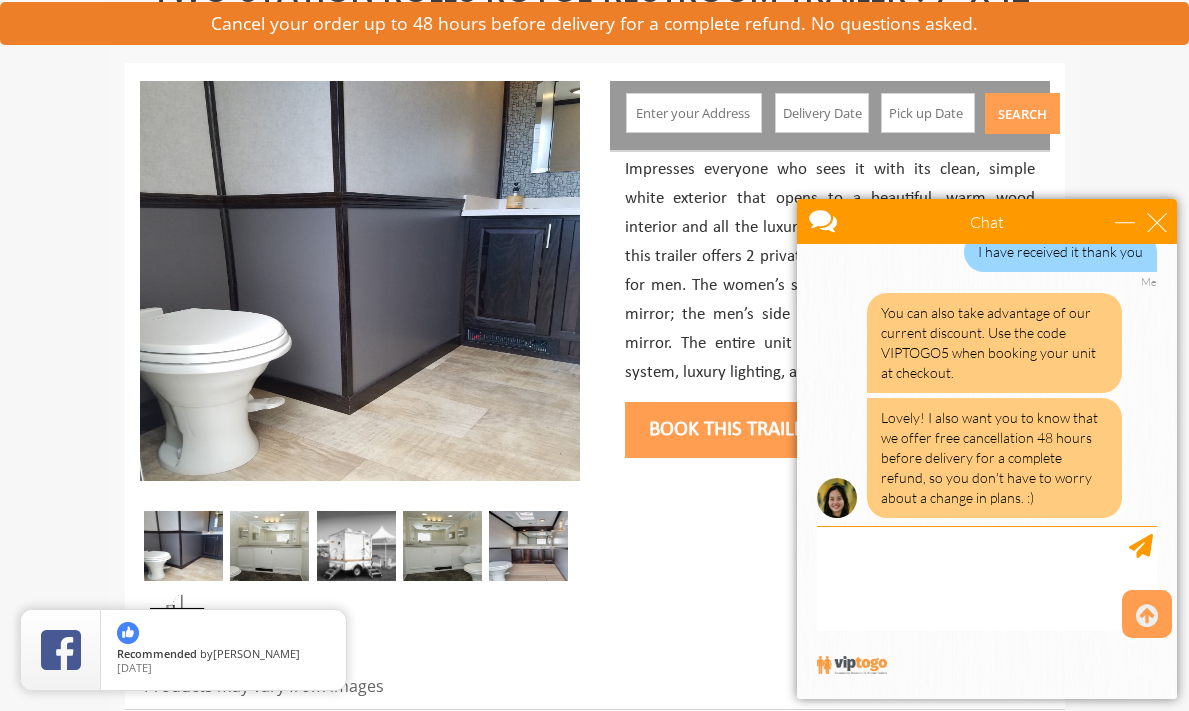 click at bounding box center [269, 546] 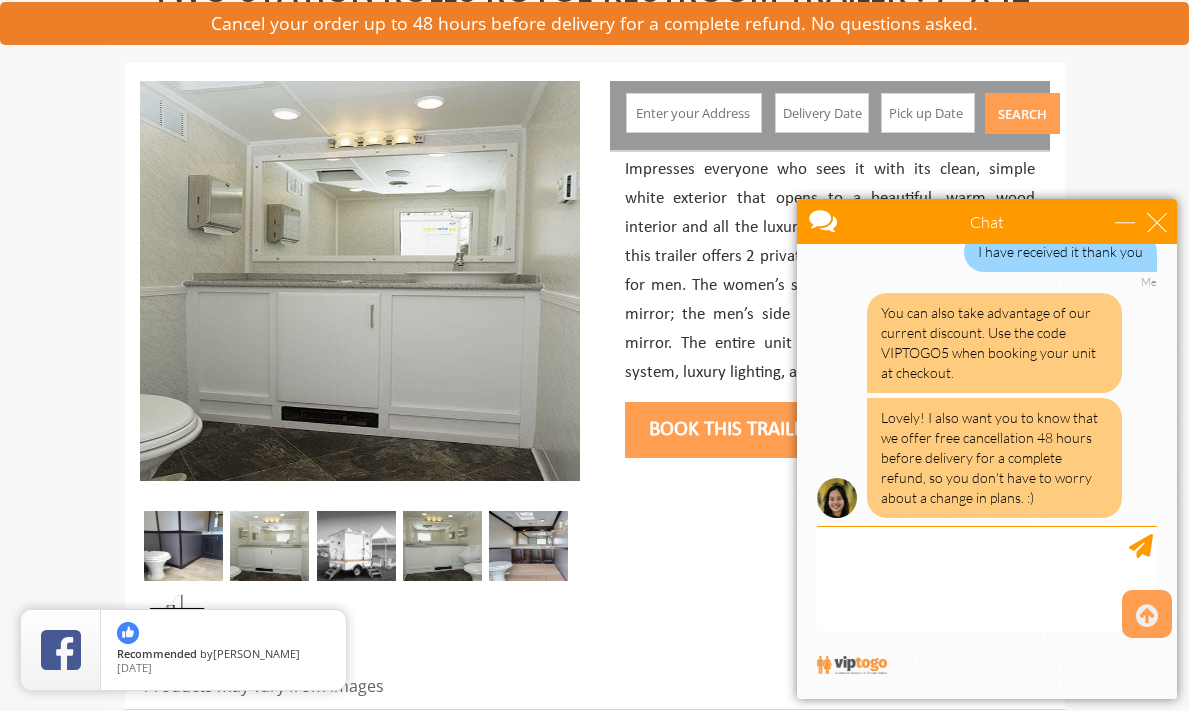 click at bounding box center [356, 546] 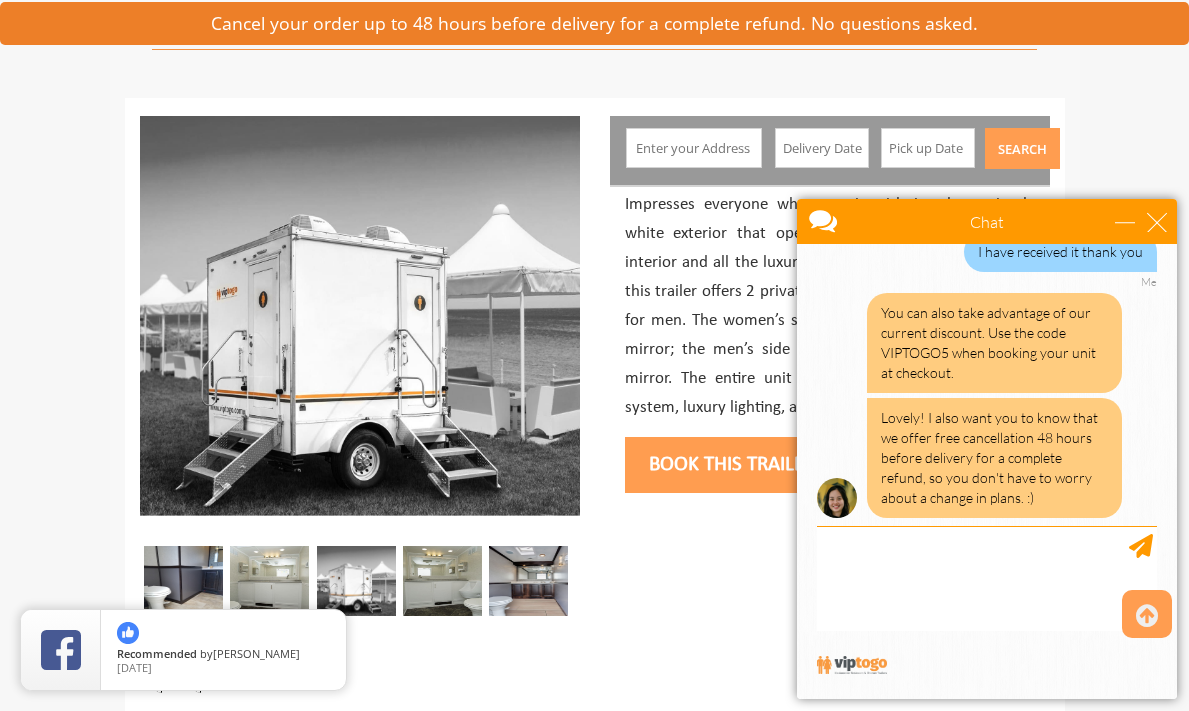 scroll, scrollTop: 114, scrollLeft: 0, axis: vertical 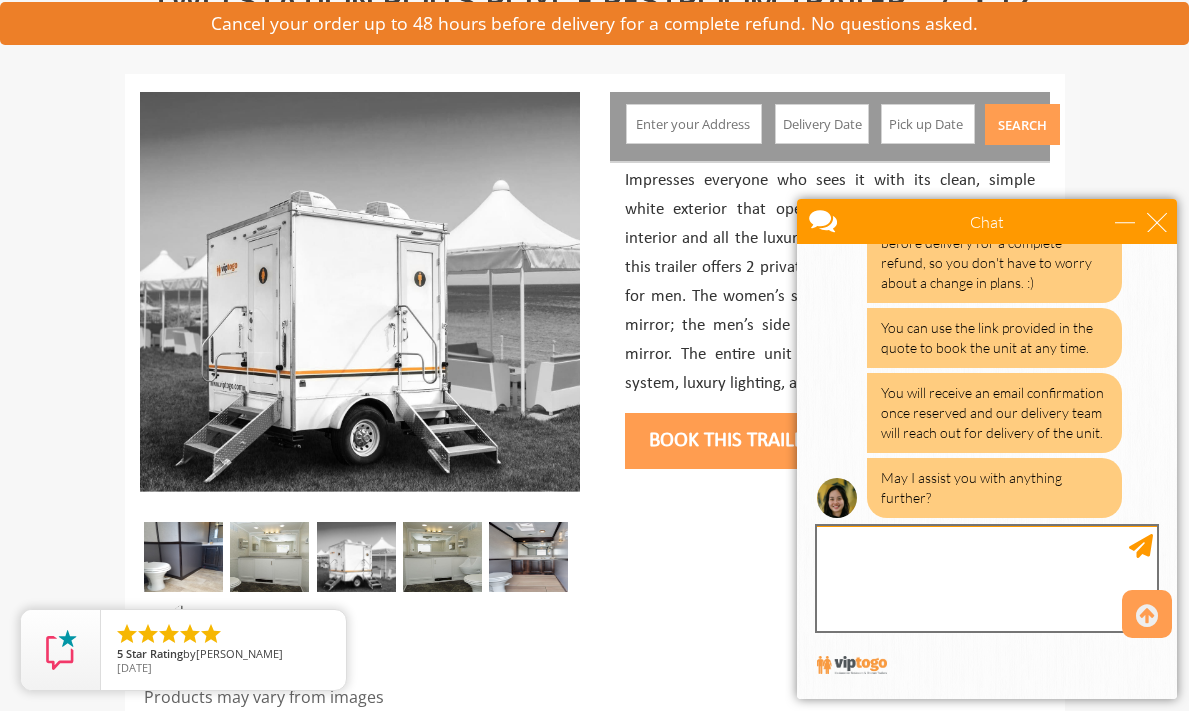 click at bounding box center (987, 578) 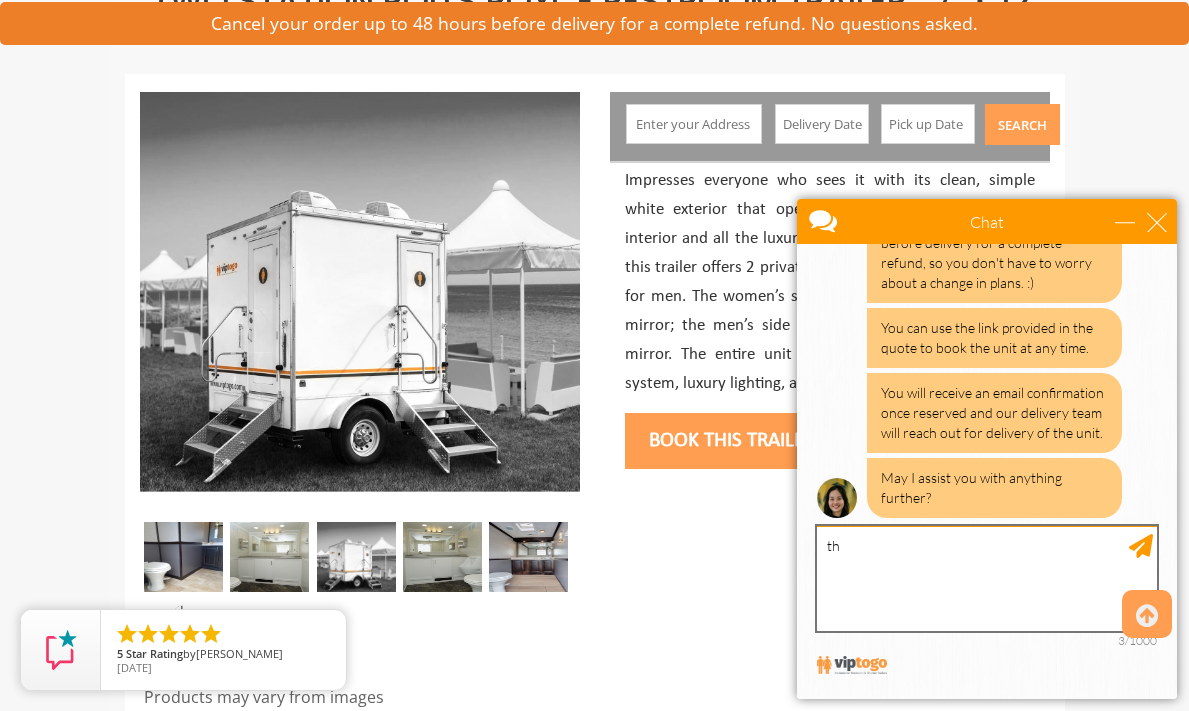 type on "t" 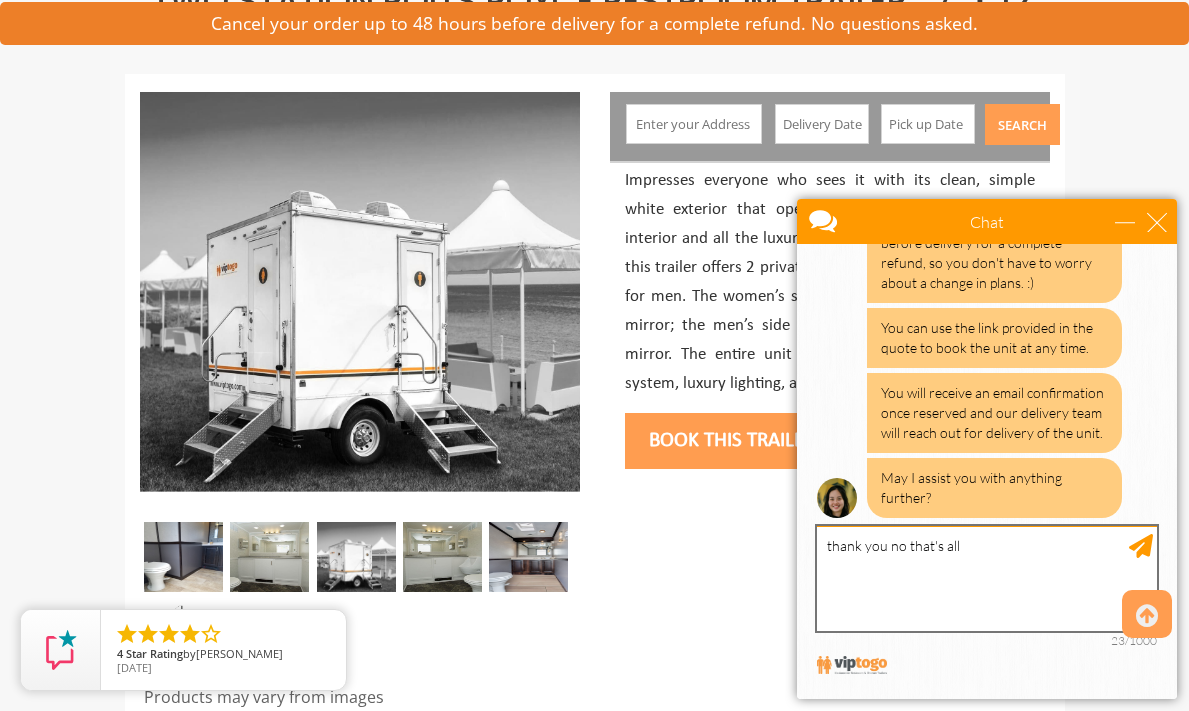 type on "thank you no that's all" 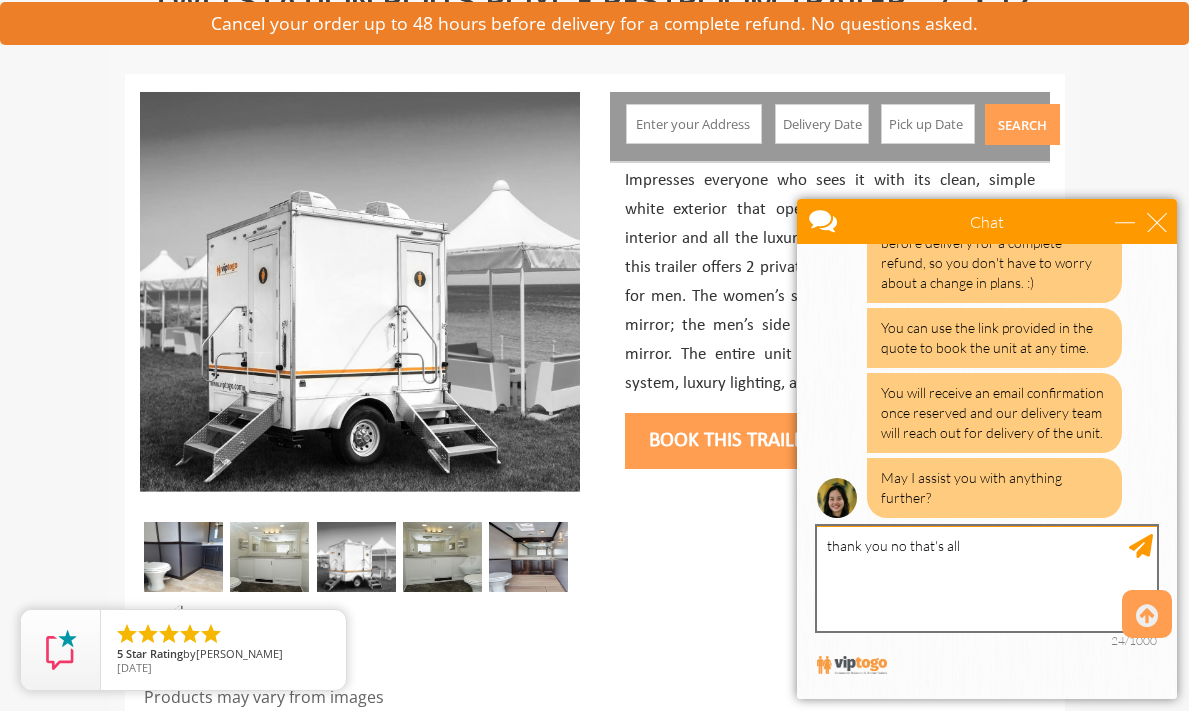 type 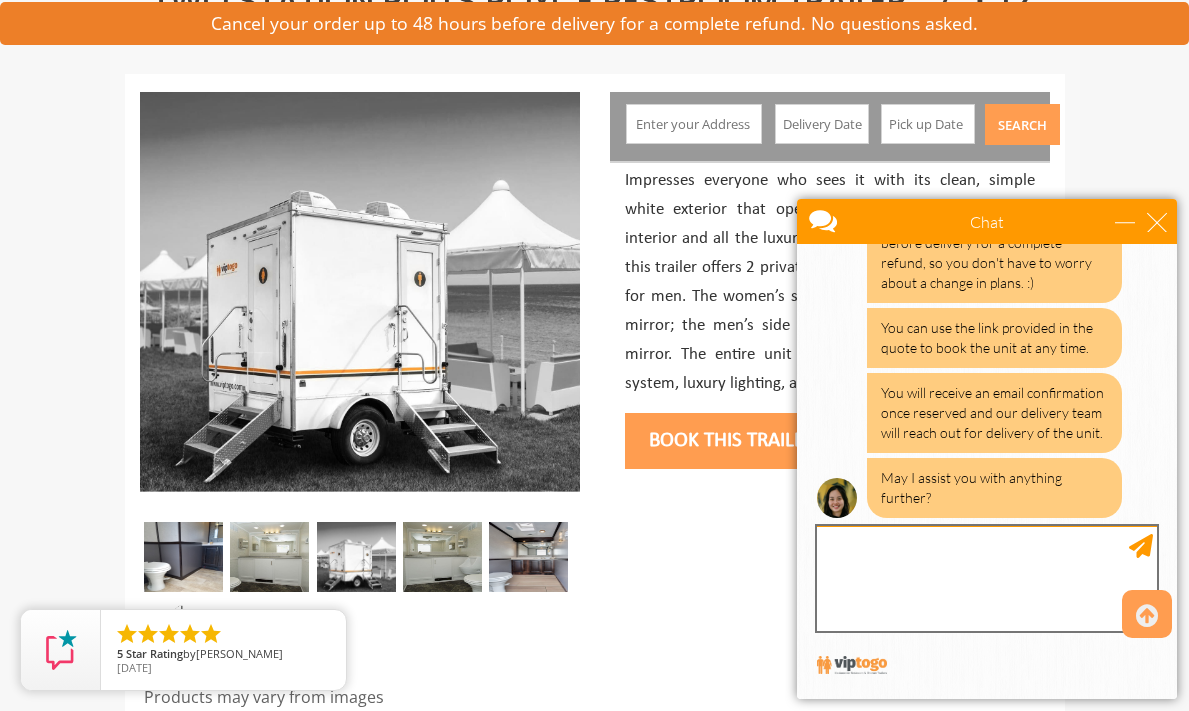 scroll, scrollTop: 2068, scrollLeft: 0, axis: vertical 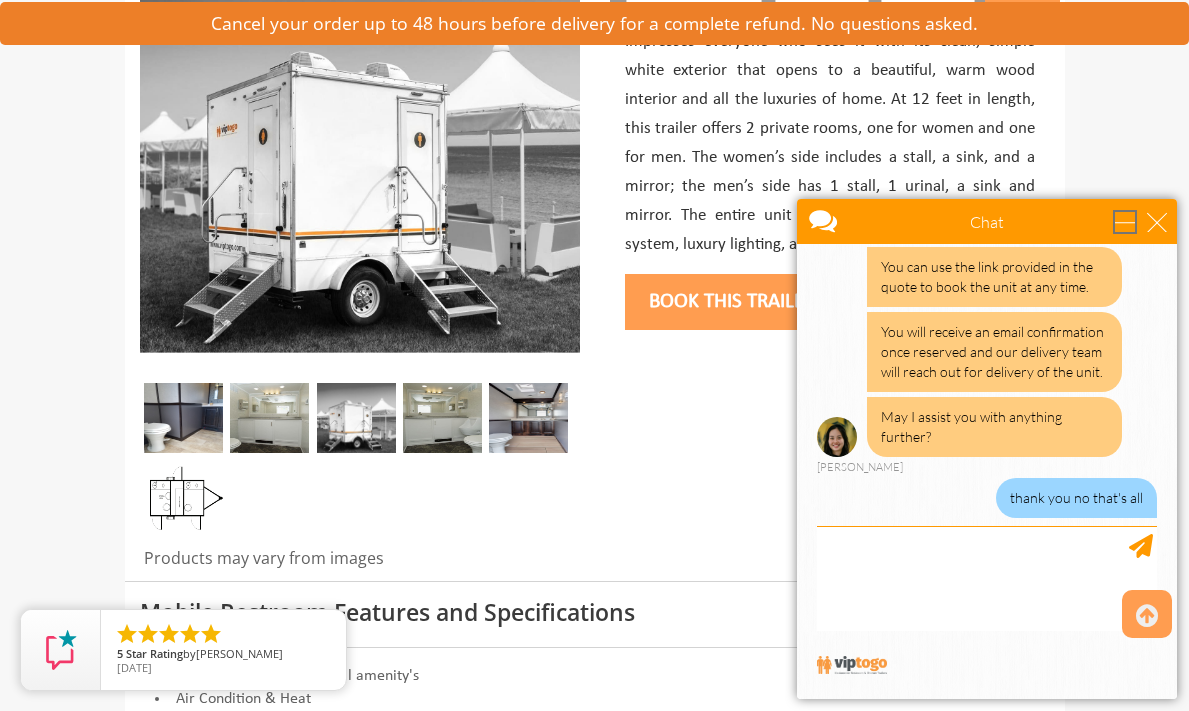 click at bounding box center (1125, 222) 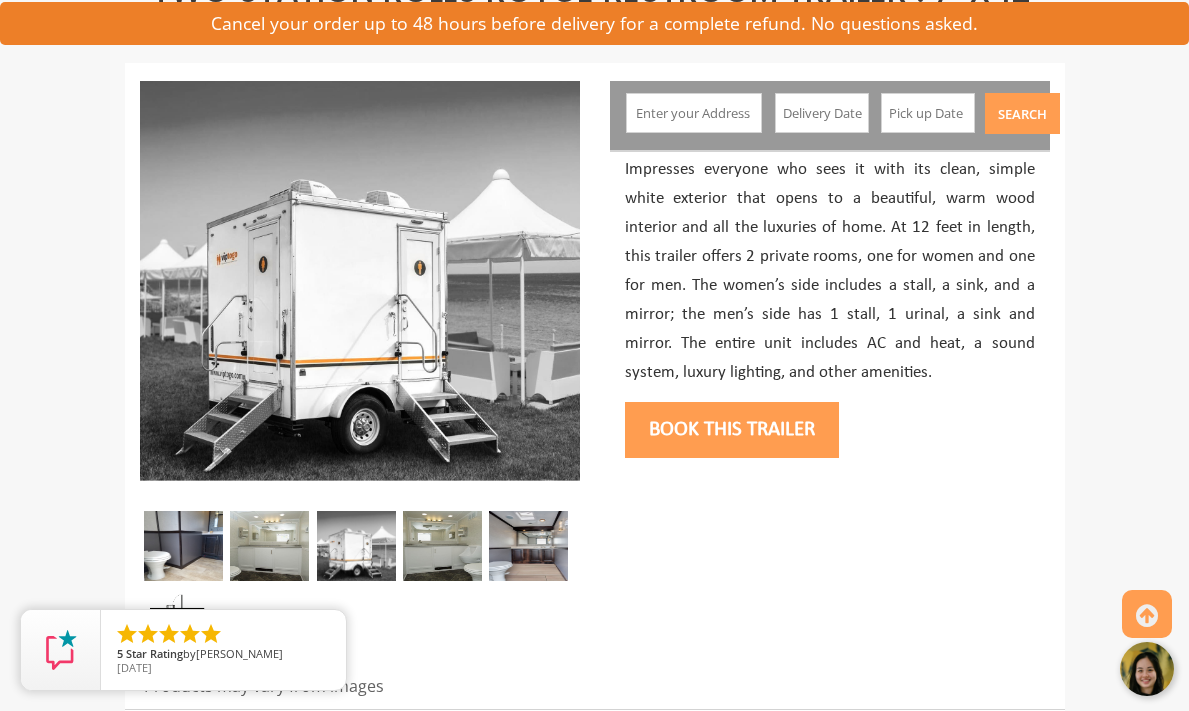 scroll, scrollTop: 182, scrollLeft: 0, axis: vertical 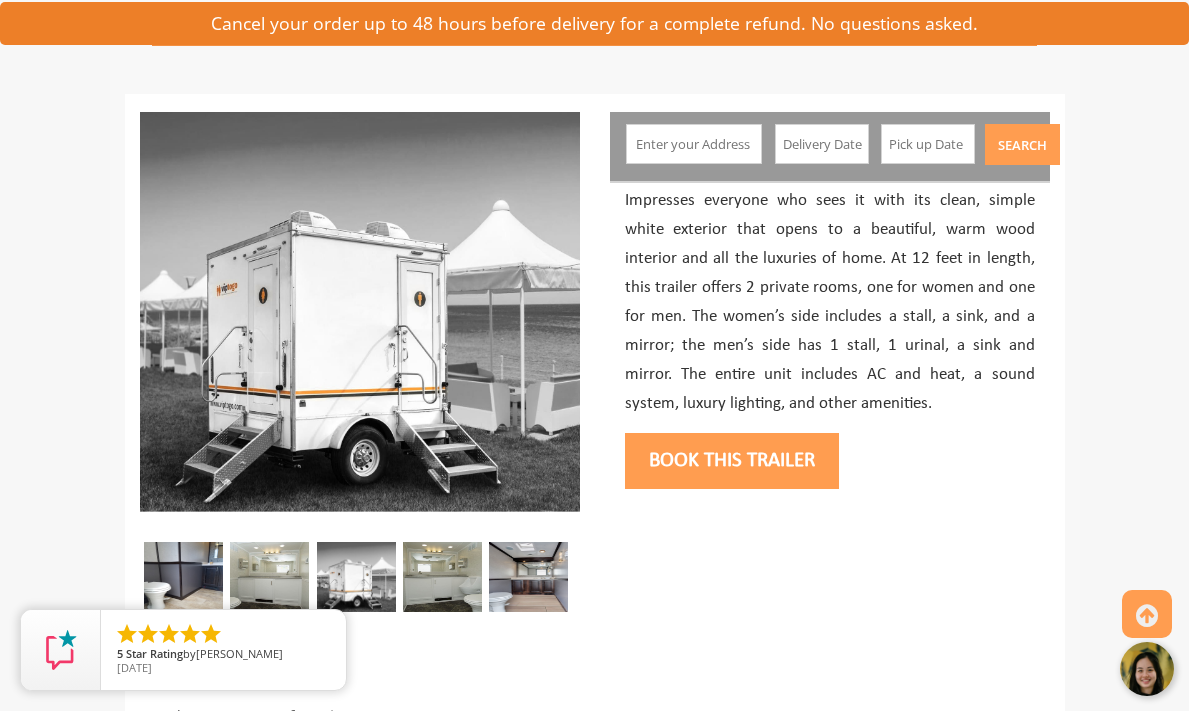 click on "Book this trailer" at bounding box center (732, 461) 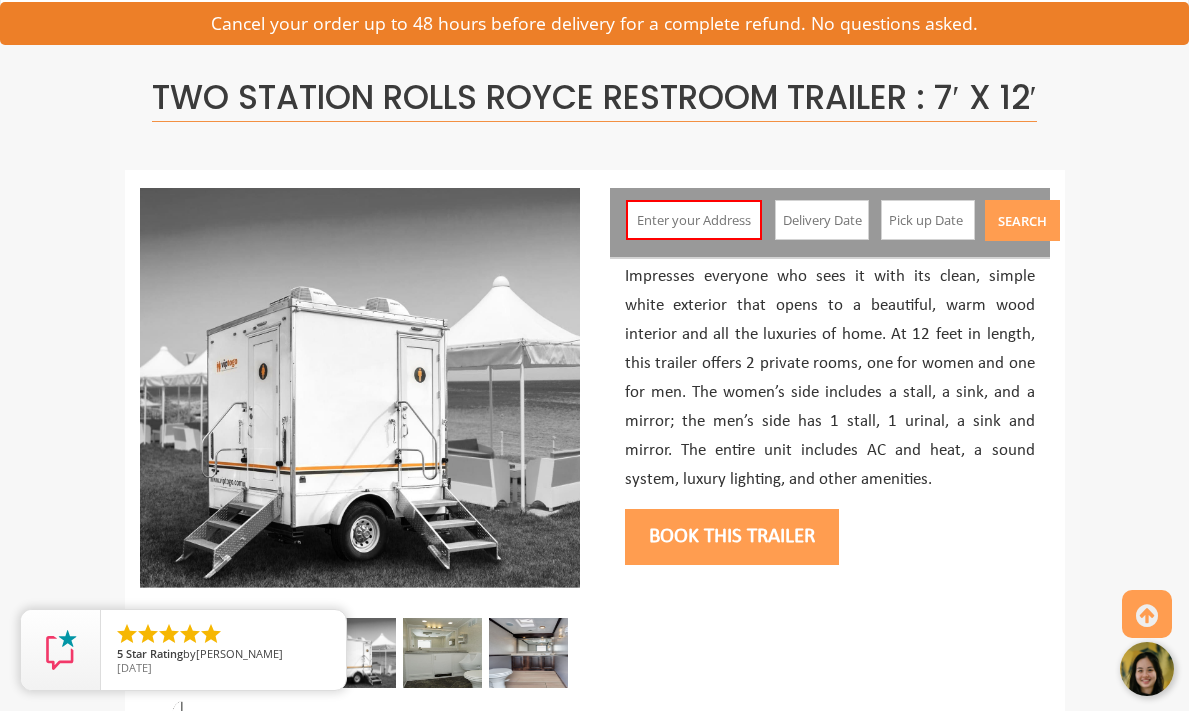 scroll, scrollTop: 103, scrollLeft: 0, axis: vertical 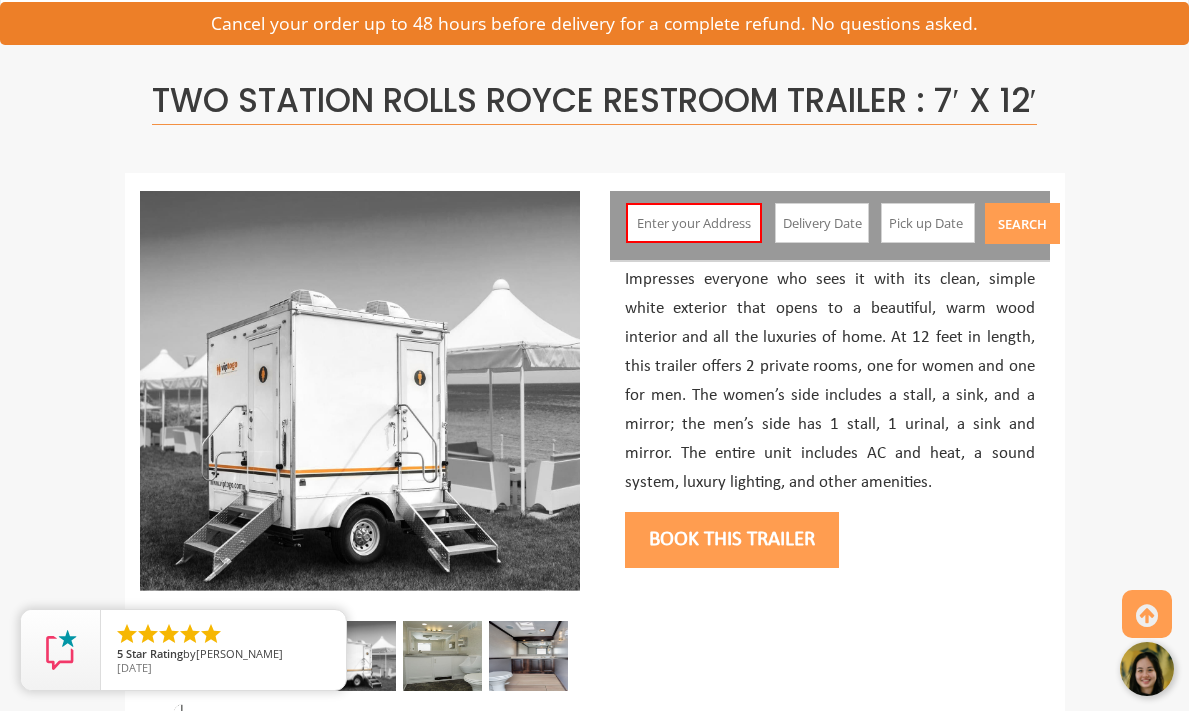 click on "Book this trailer" at bounding box center [732, 540] 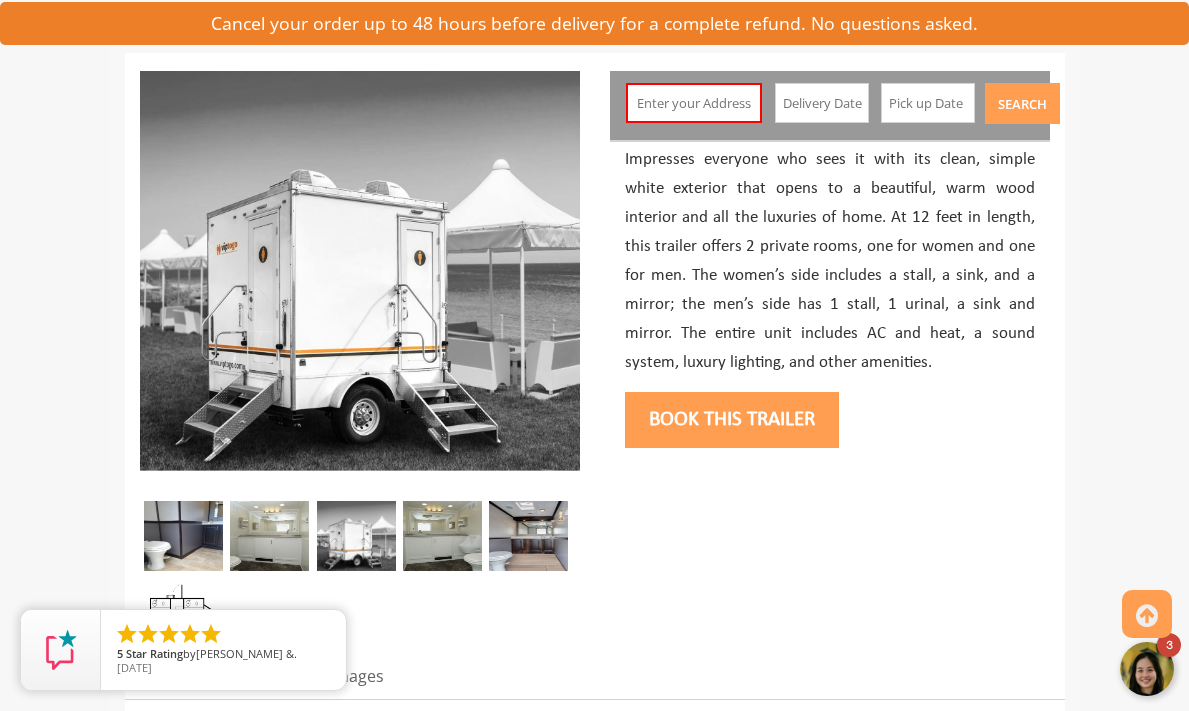 scroll, scrollTop: 310, scrollLeft: 0, axis: vertical 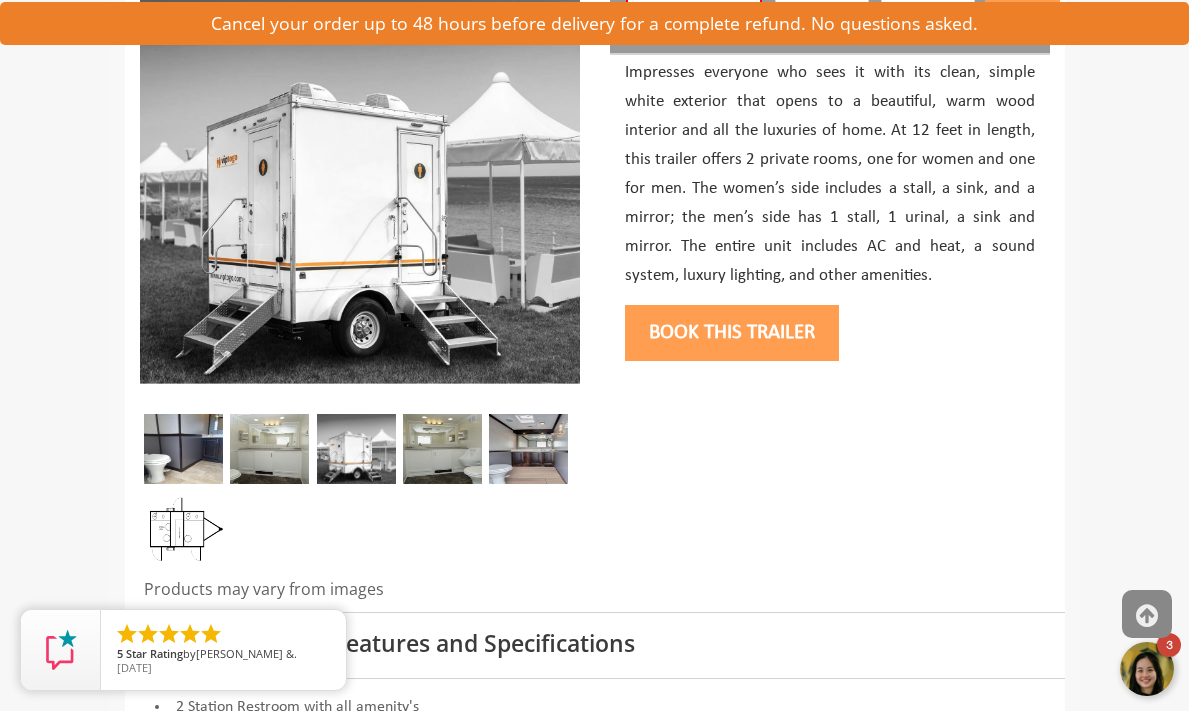 click at bounding box center (1147, 616) 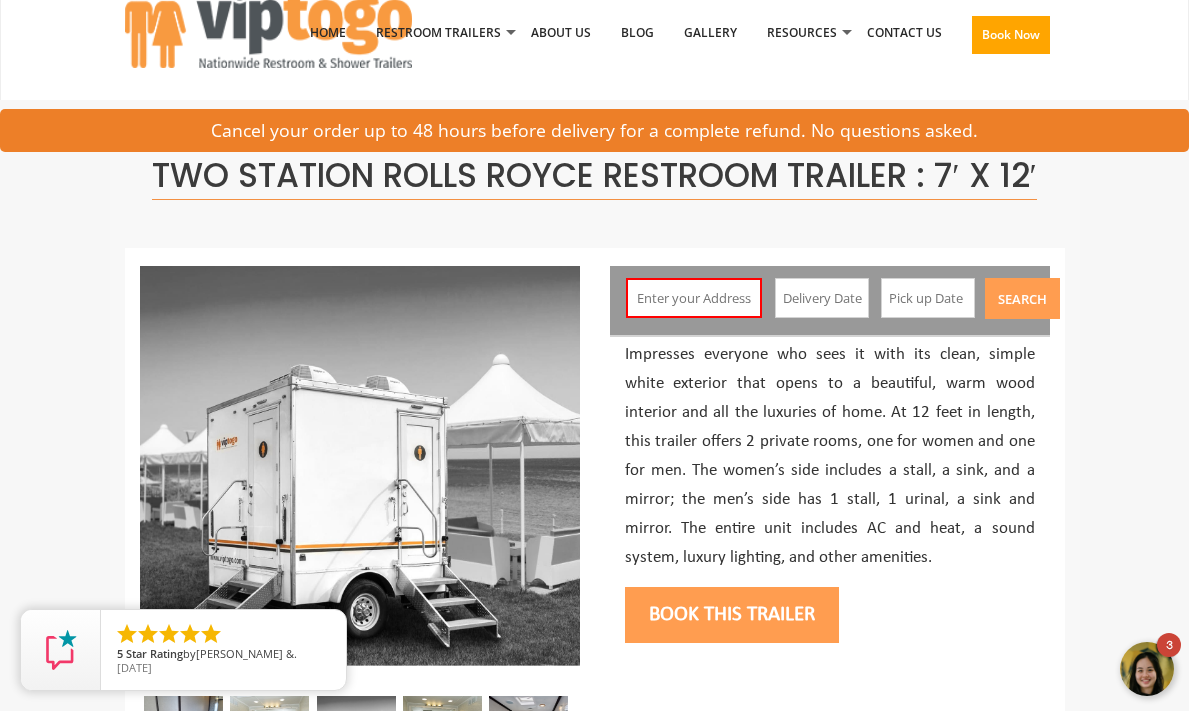 scroll, scrollTop: 0, scrollLeft: 0, axis: both 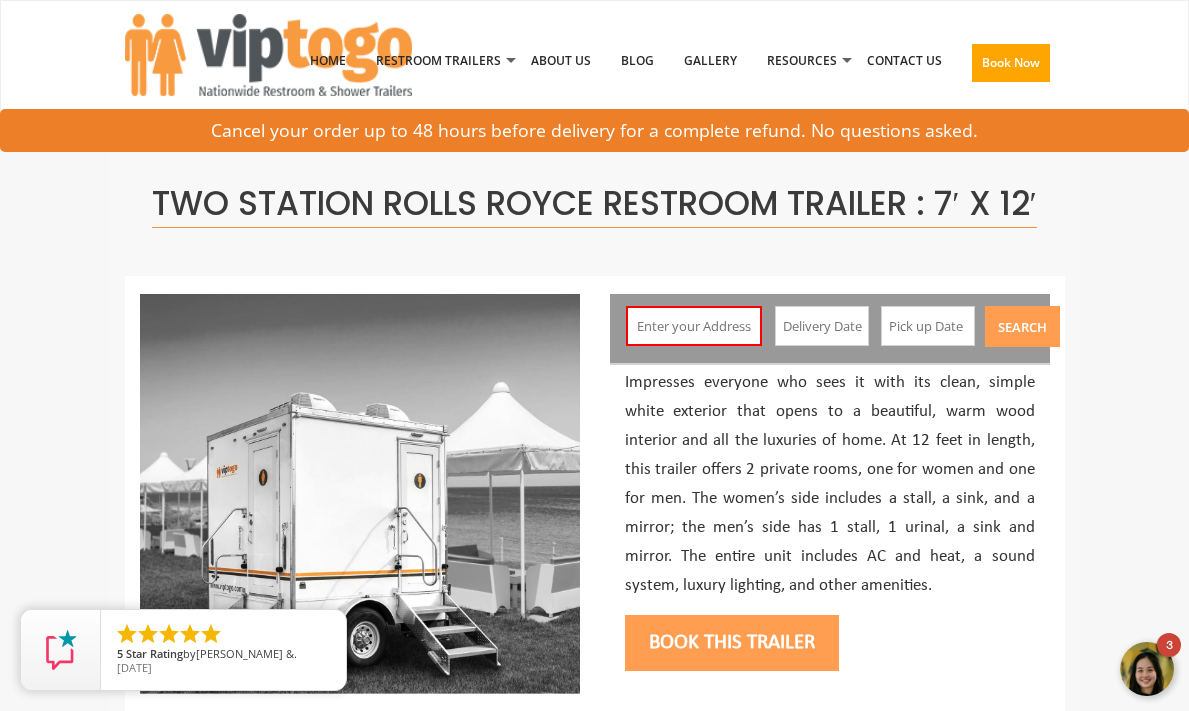 click at bounding box center (1148, 670) 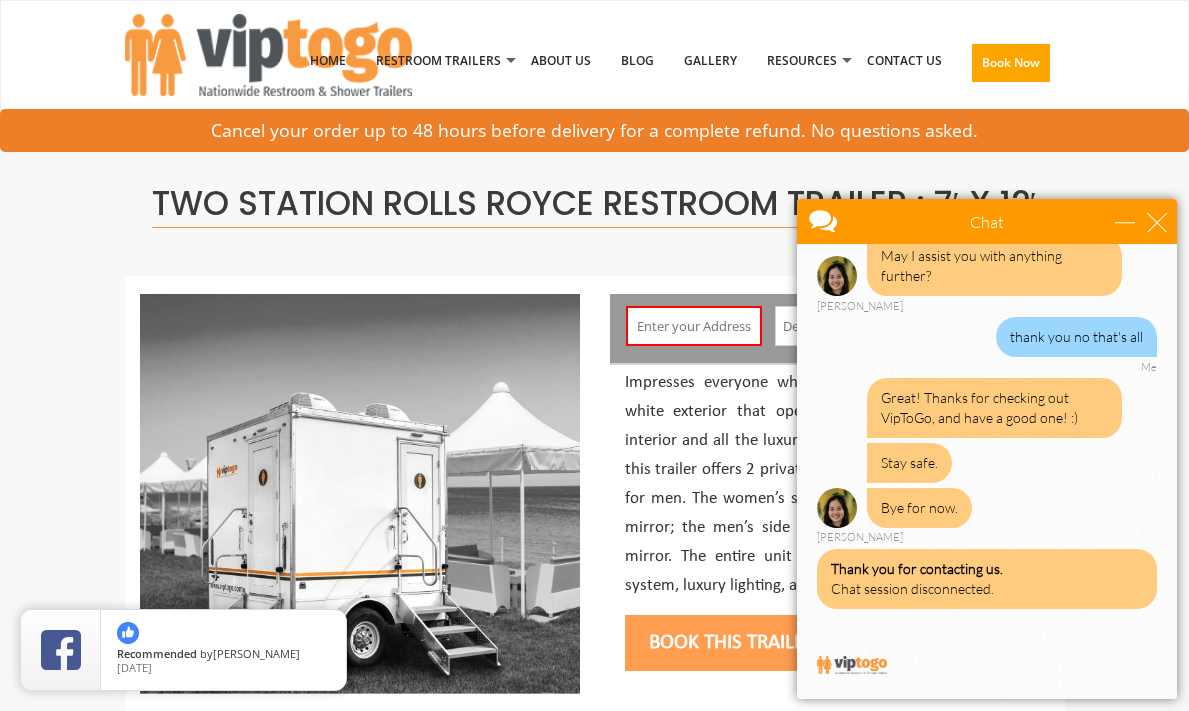 scroll, scrollTop: 2153, scrollLeft: 0, axis: vertical 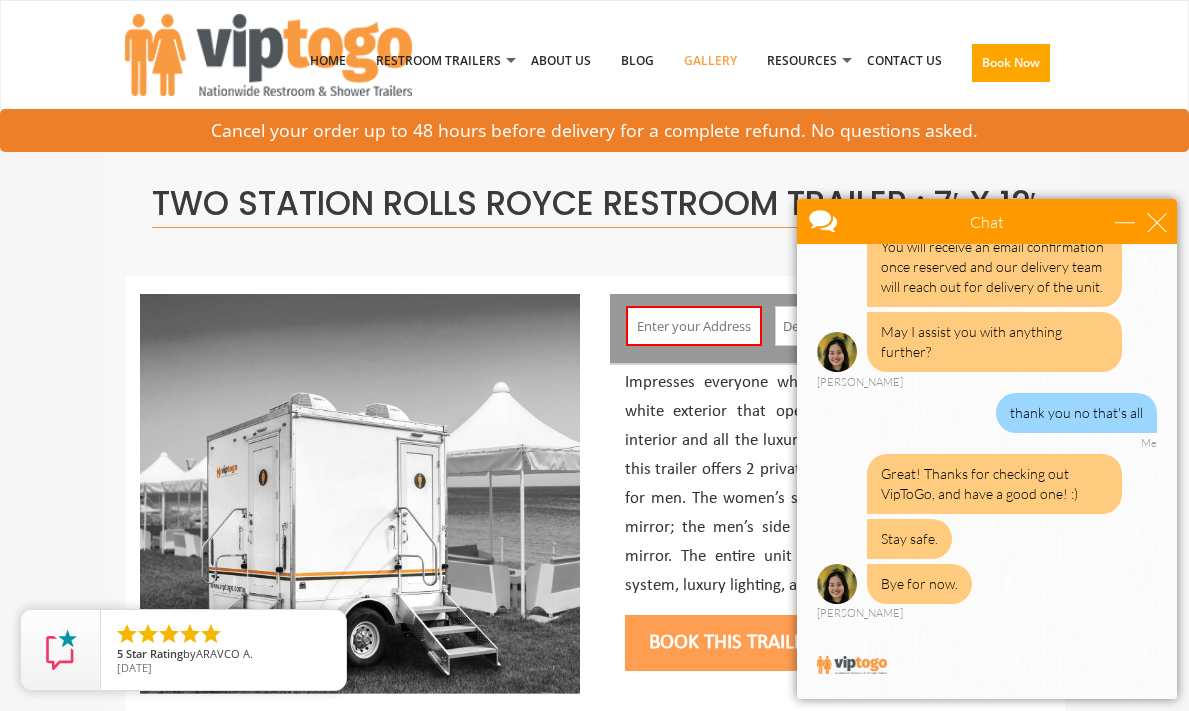click on "Gallery" at bounding box center [710, 61] 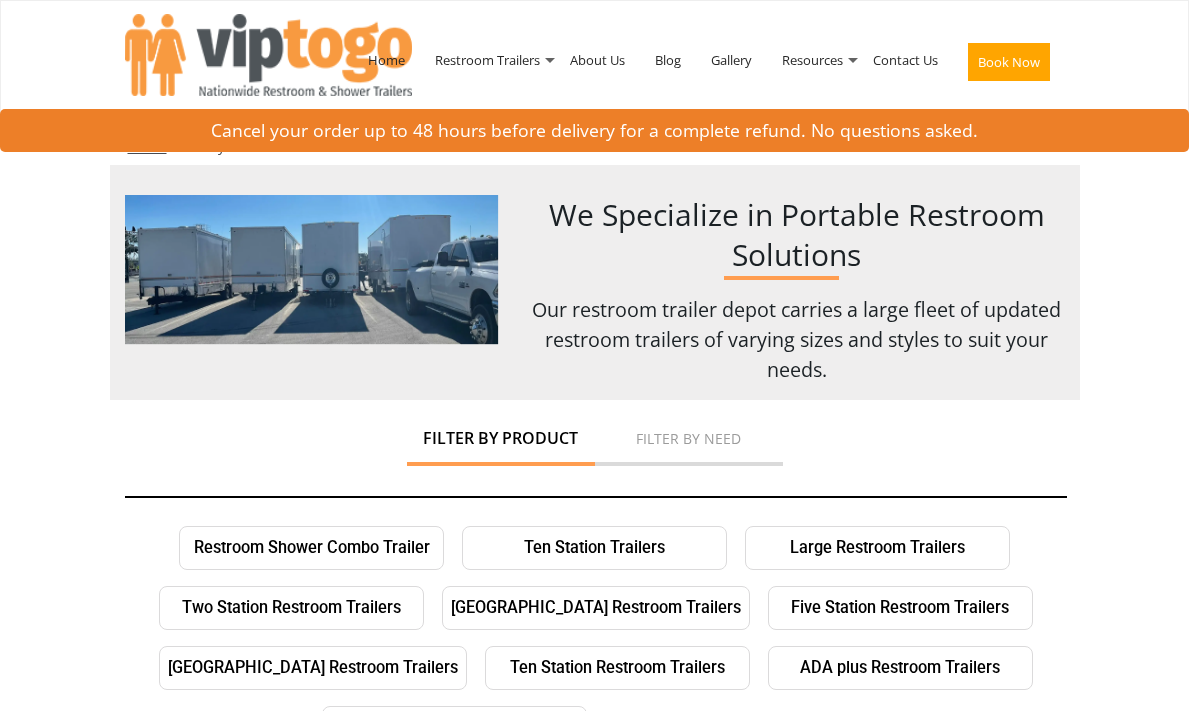 scroll, scrollTop: 0, scrollLeft: 0, axis: both 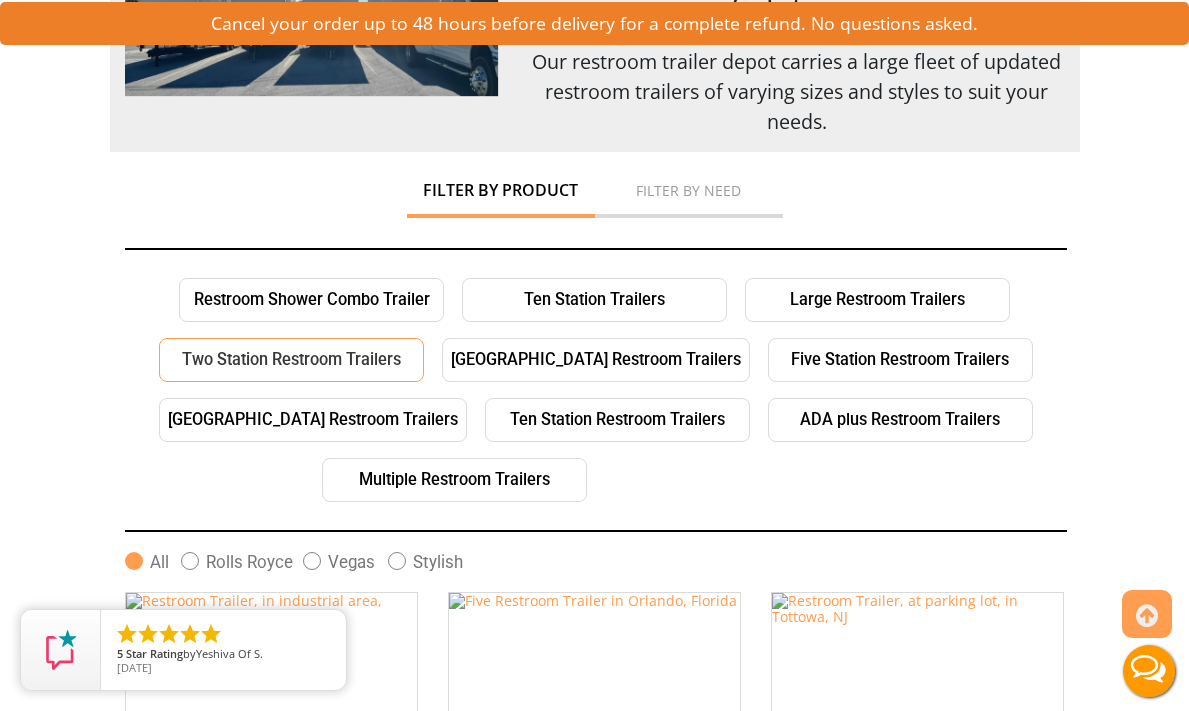 click on "Two Station Restroom Trailers" at bounding box center (291, 360) 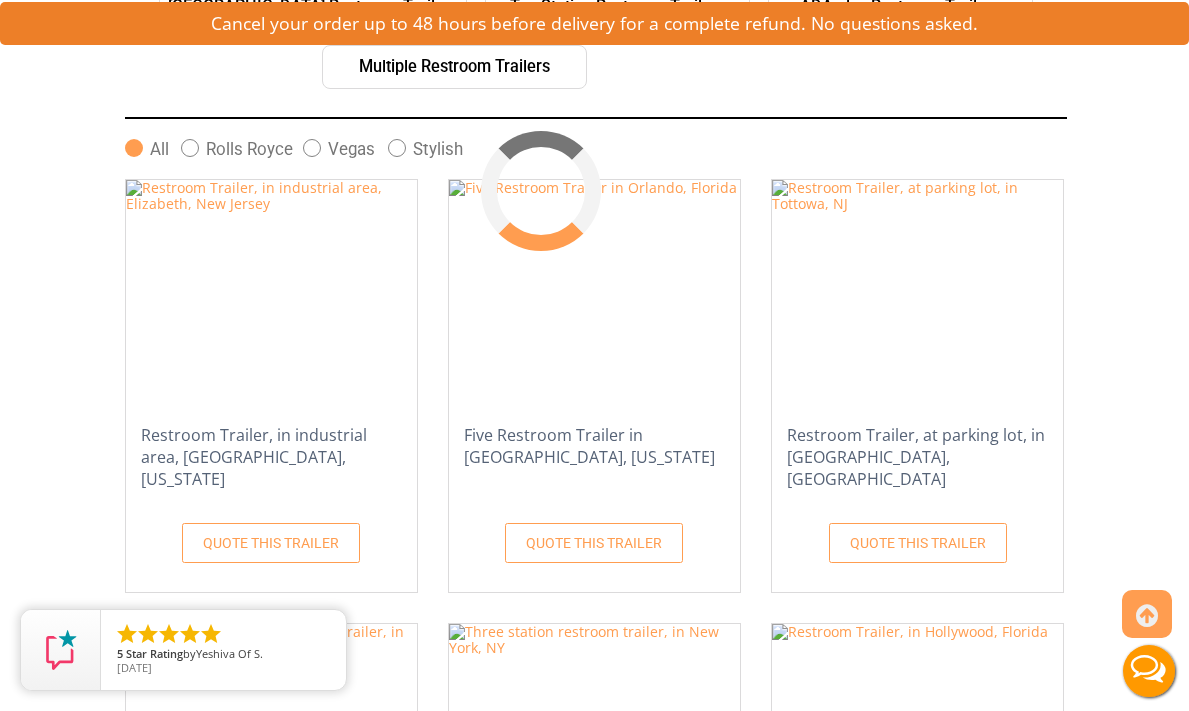 scroll, scrollTop: 669, scrollLeft: 0, axis: vertical 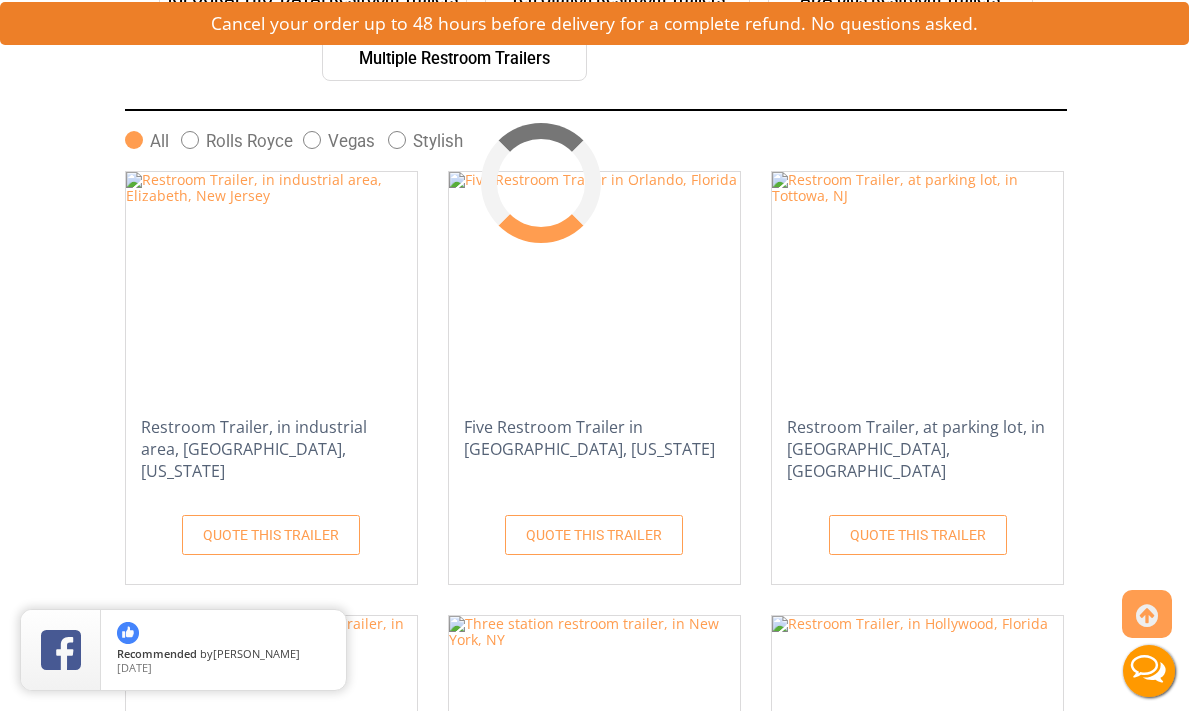 click at bounding box center [190, 140] 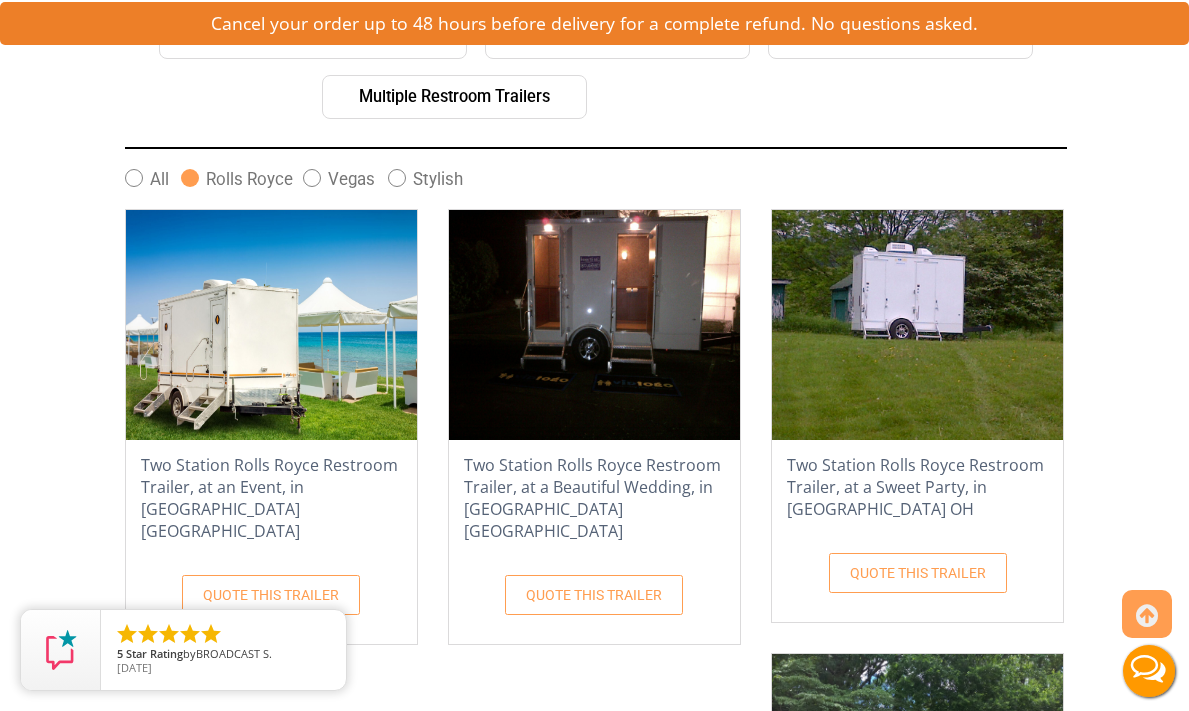 scroll, scrollTop: 597, scrollLeft: 0, axis: vertical 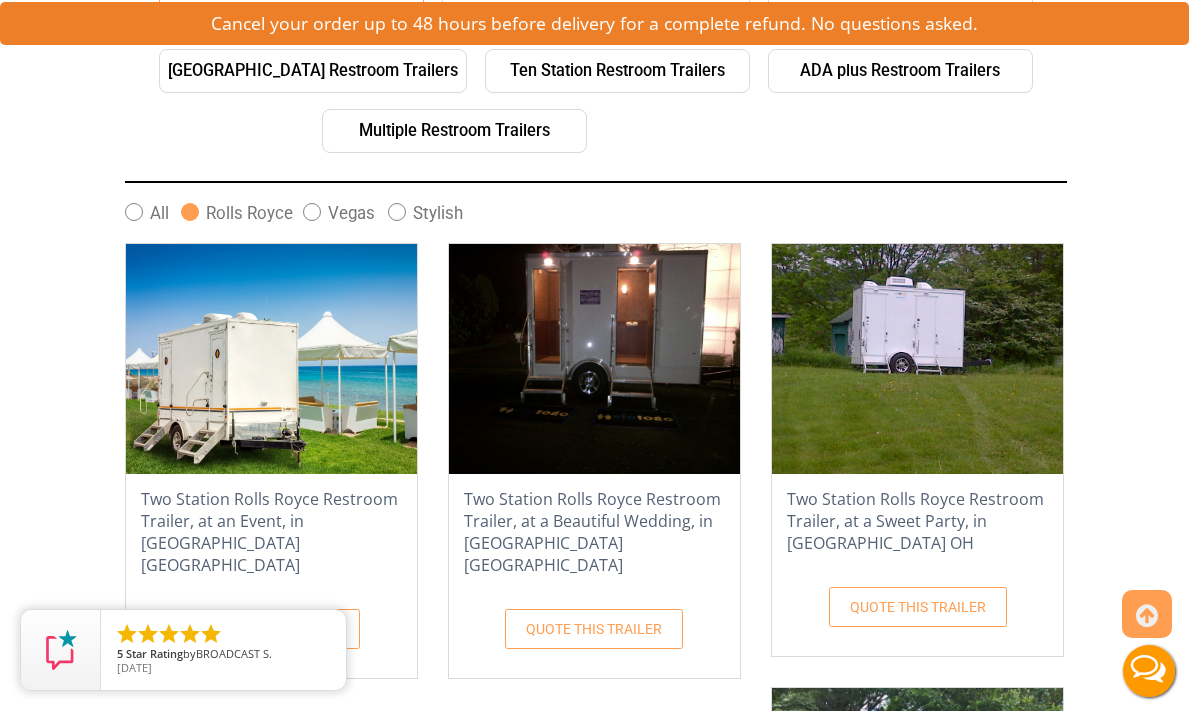 click at bounding box center [594, 359] 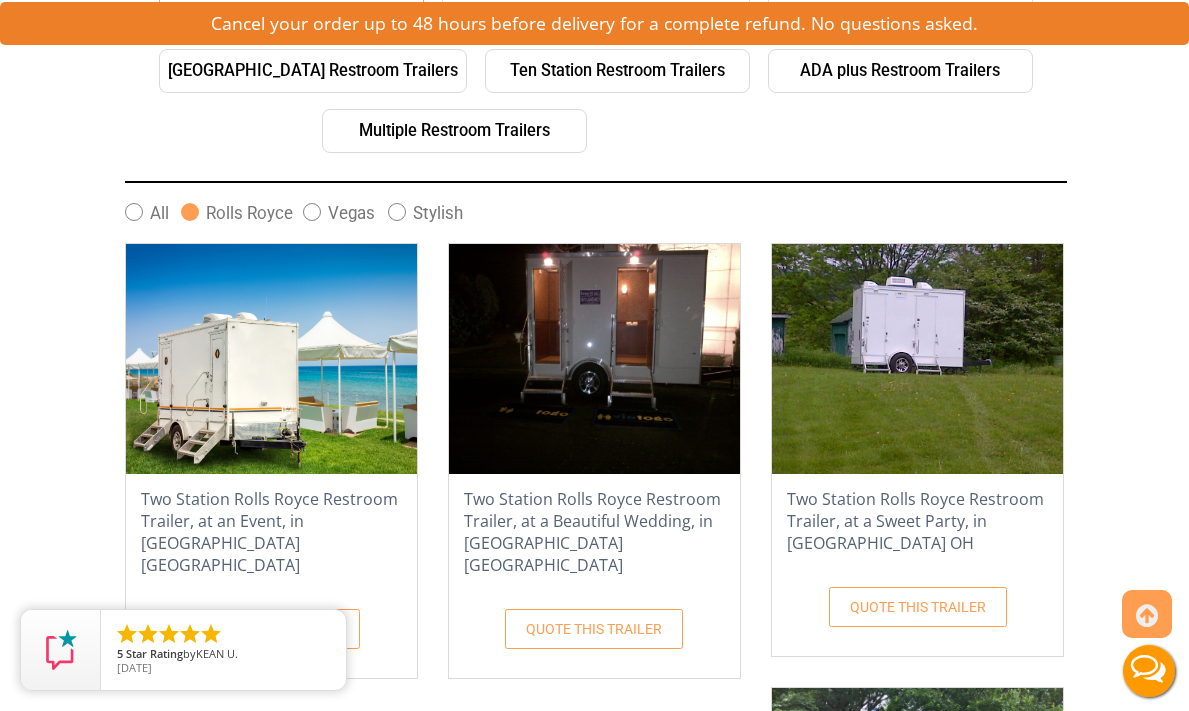 click on "Live Chat" at bounding box center [1149, 671] 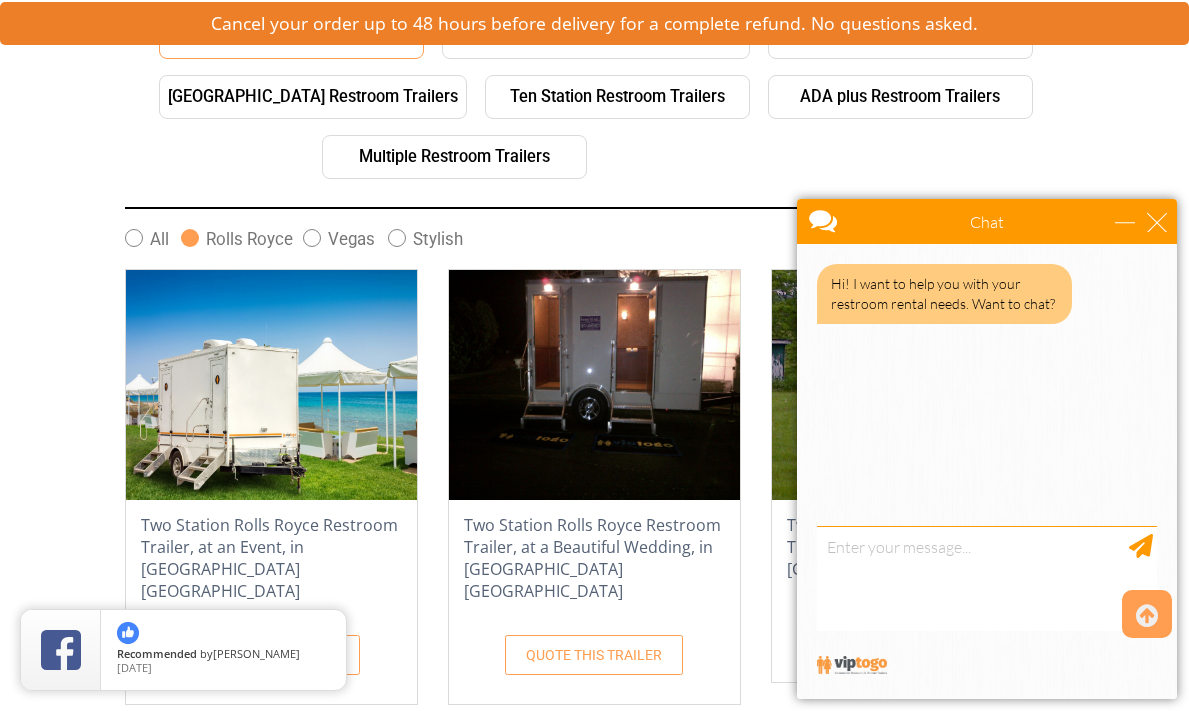scroll, scrollTop: 560, scrollLeft: 0, axis: vertical 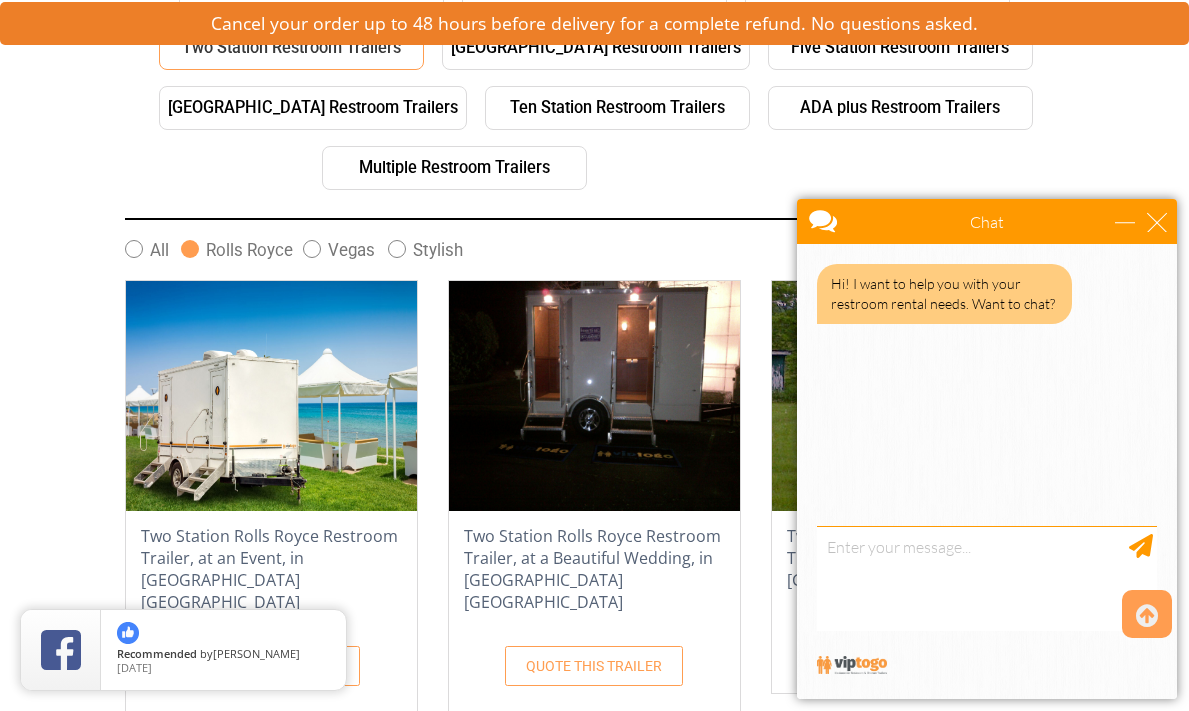click at bounding box center (1157, 222) 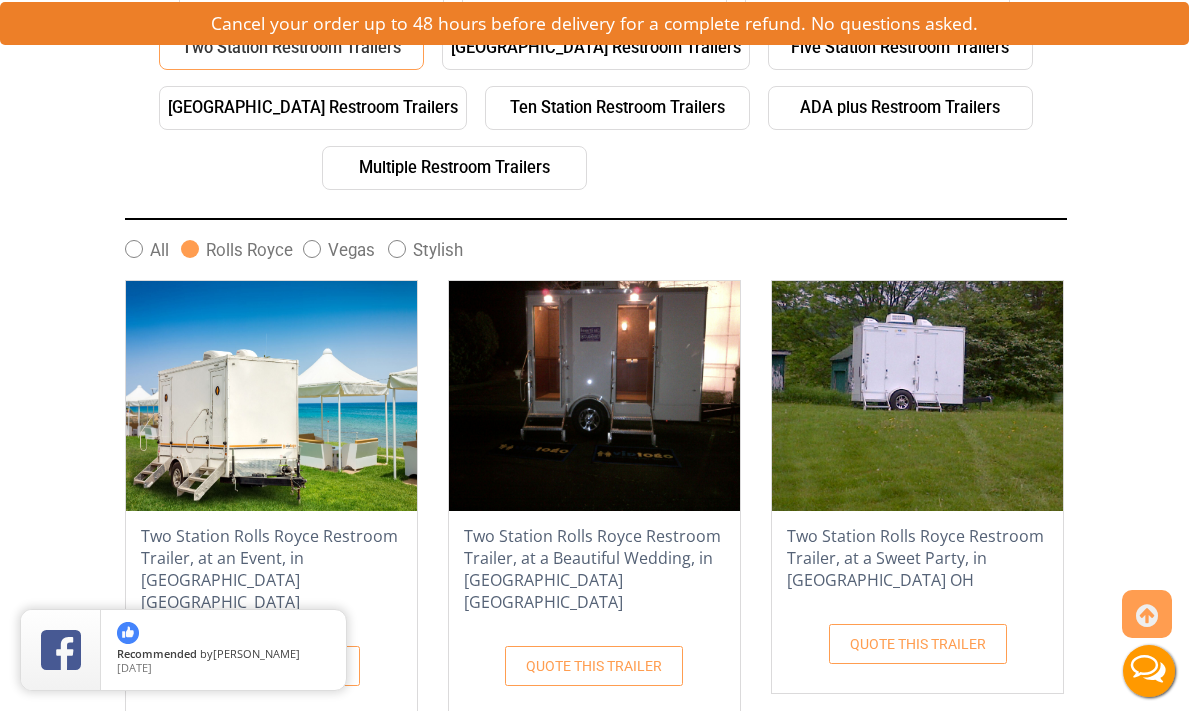 scroll, scrollTop: 0, scrollLeft: 0, axis: both 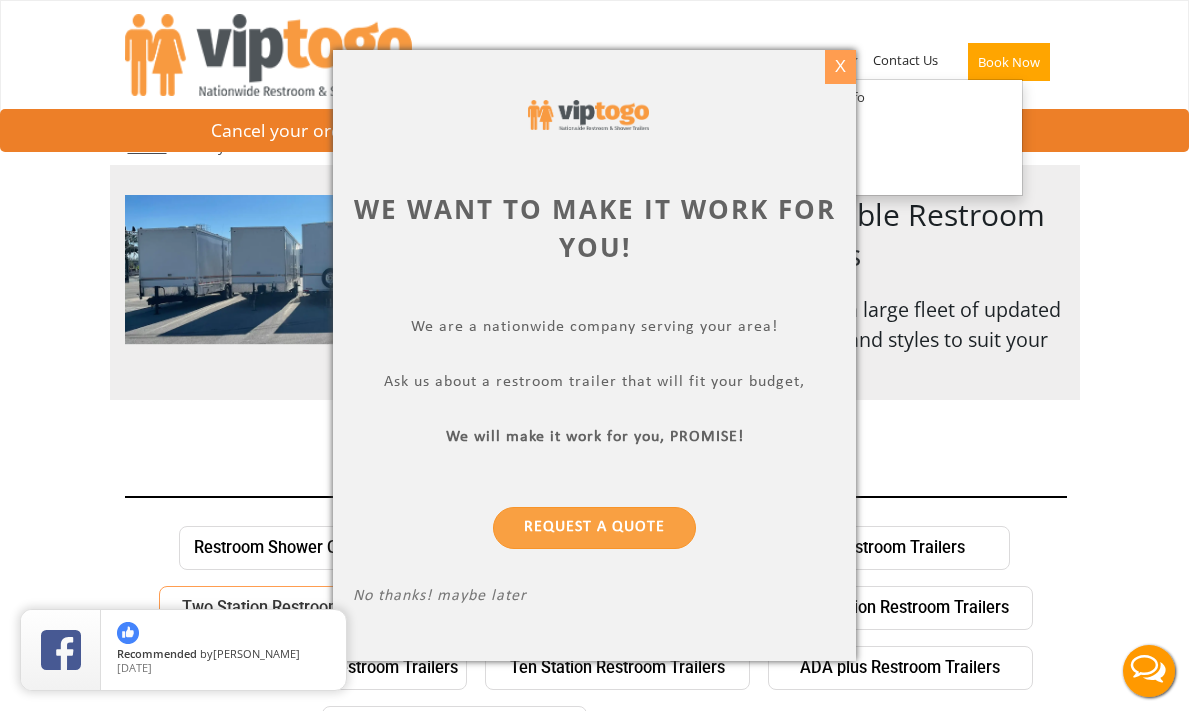 click on "X" at bounding box center [840, 67] 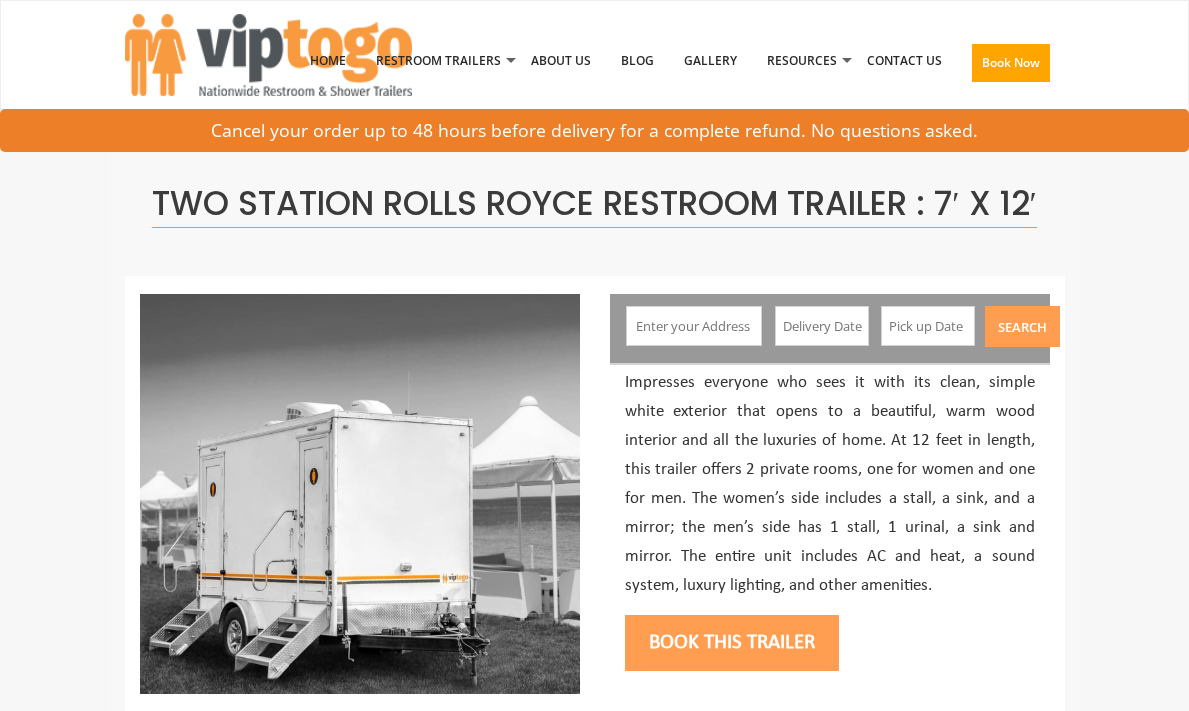 scroll, scrollTop: 0, scrollLeft: 0, axis: both 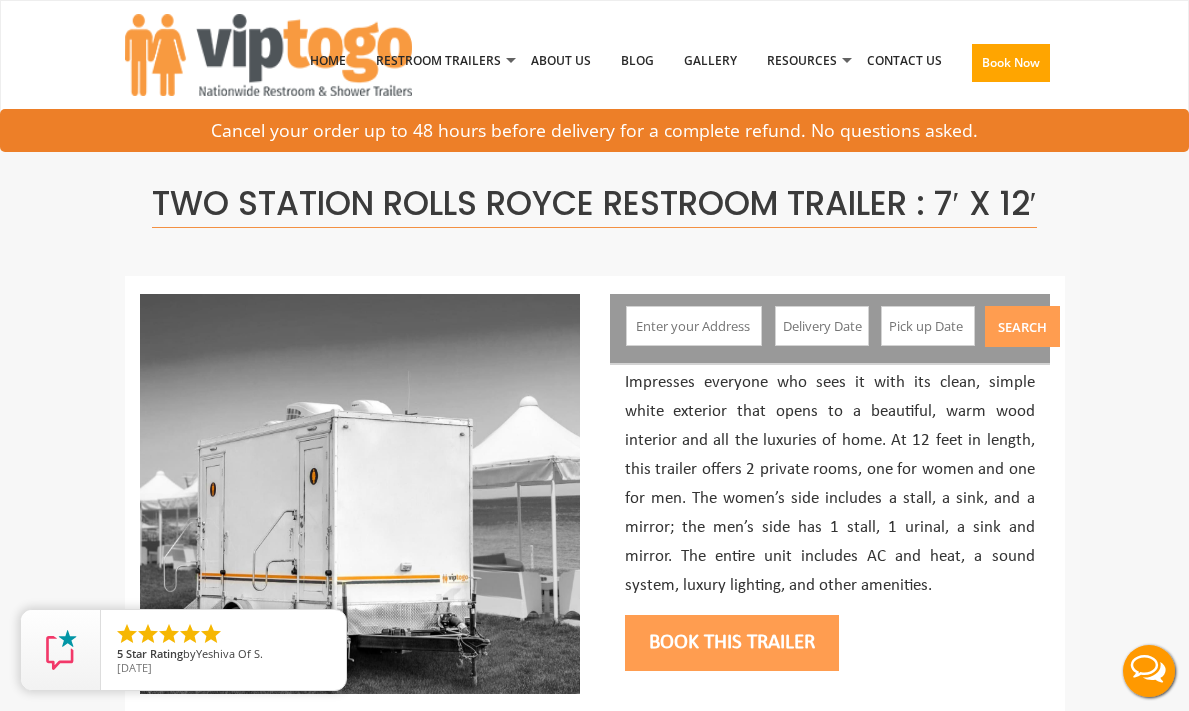 click on "Live Chat" at bounding box center (1149, 671) 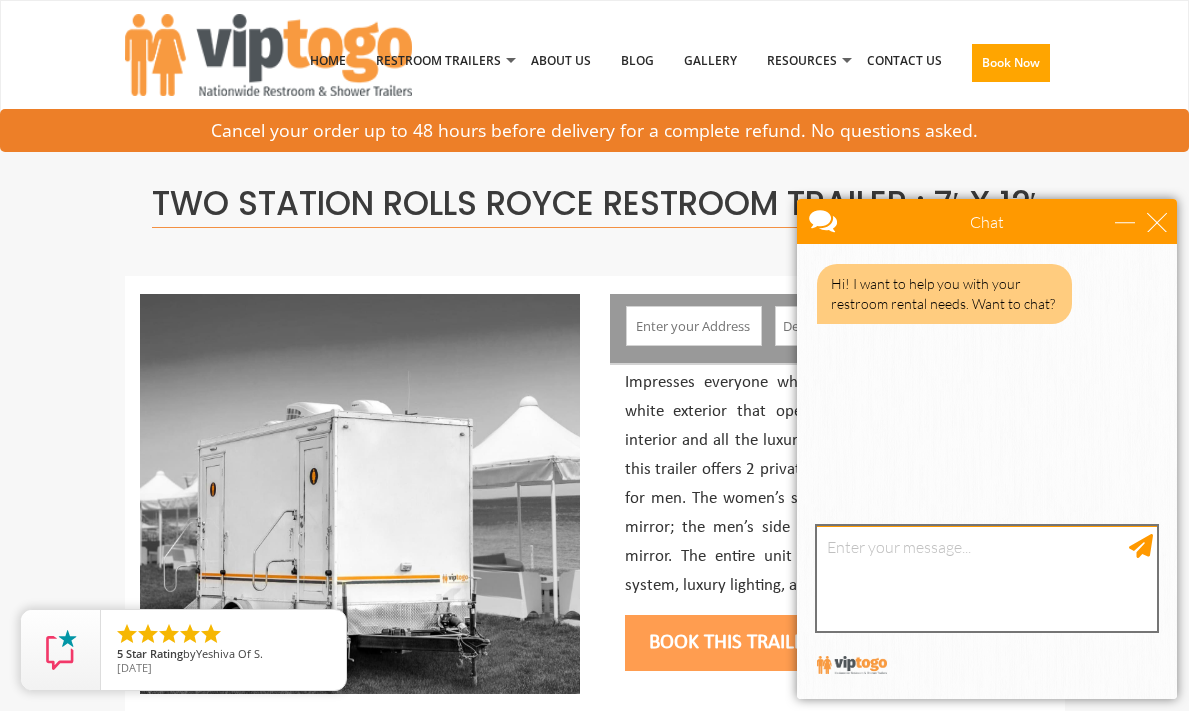 click at bounding box center [987, 578] 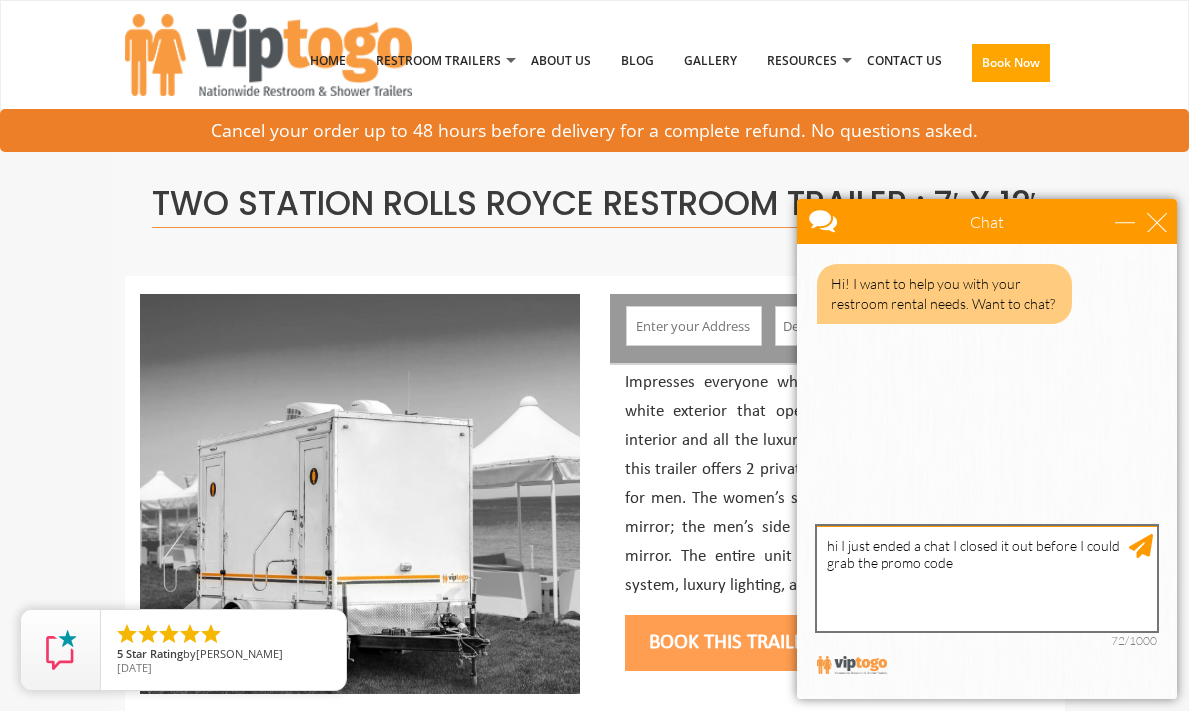 type on "hi I just ended a chat I closed it out before I could grab the promo code" 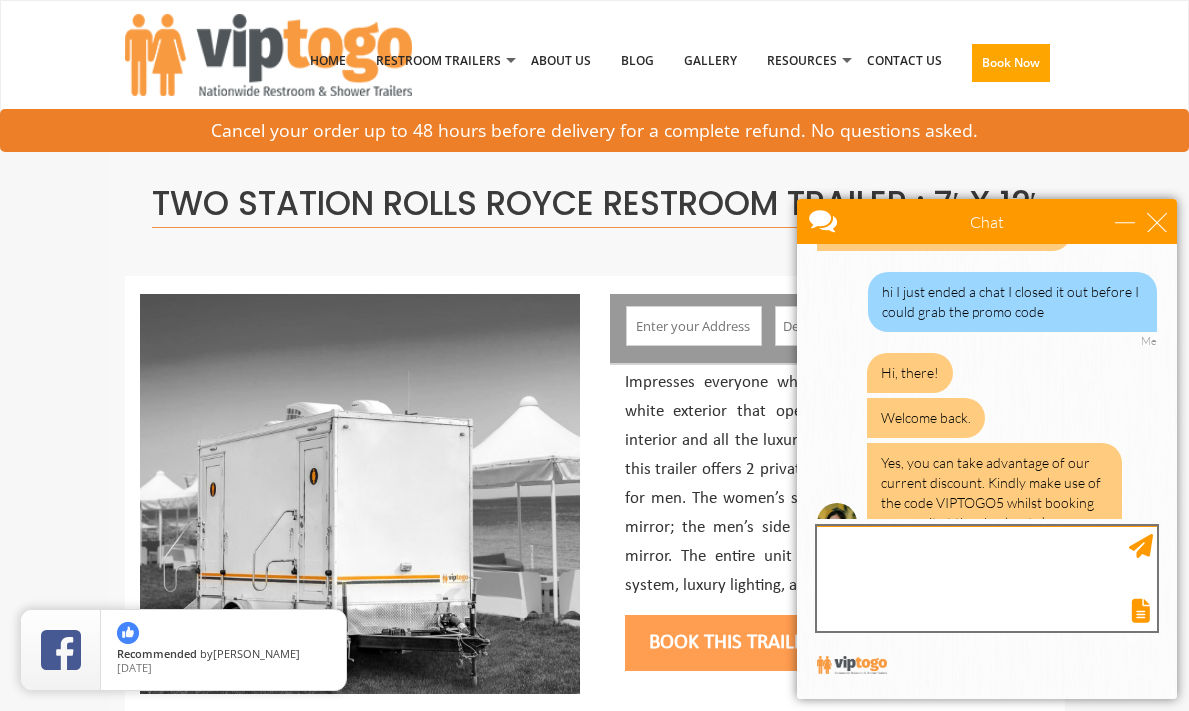 scroll, scrollTop: 117, scrollLeft: 0, axis: vertical 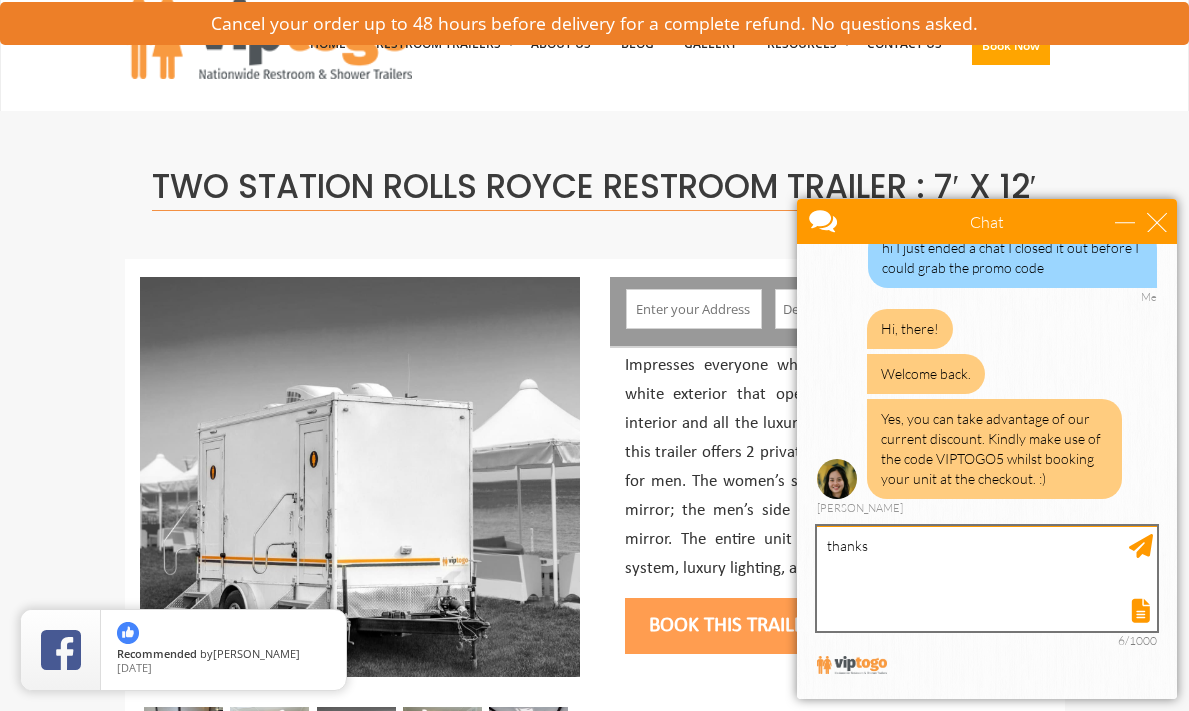 type on "thanks!" 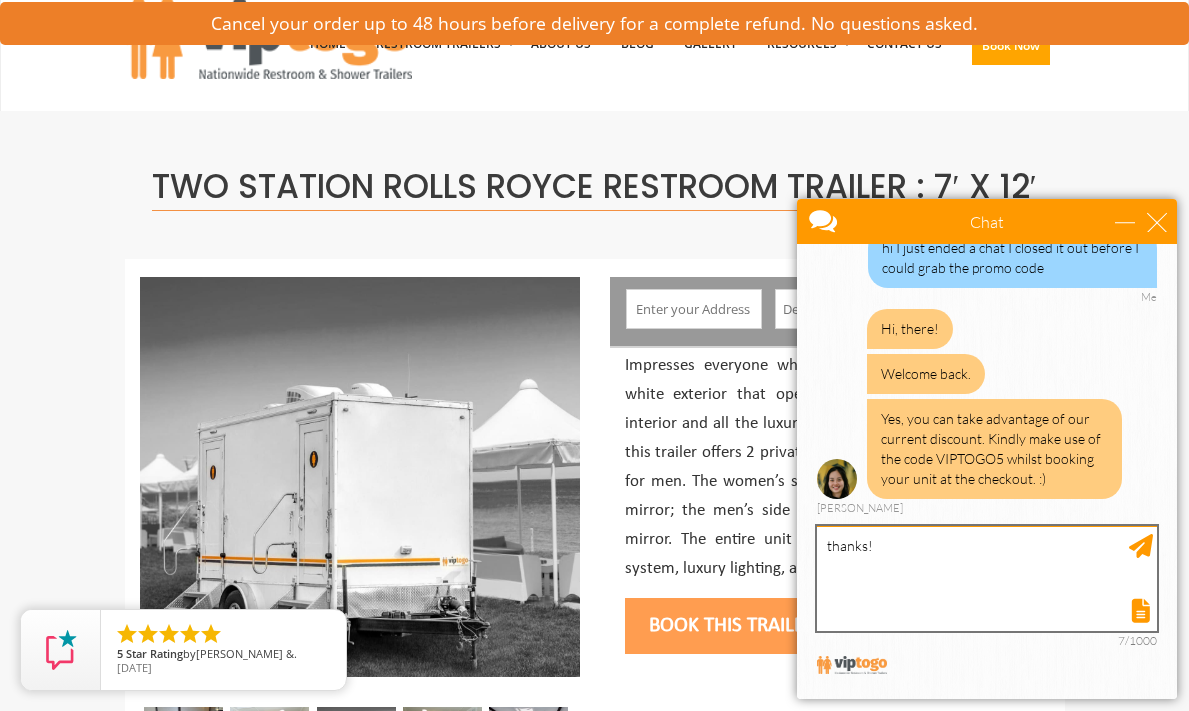 type 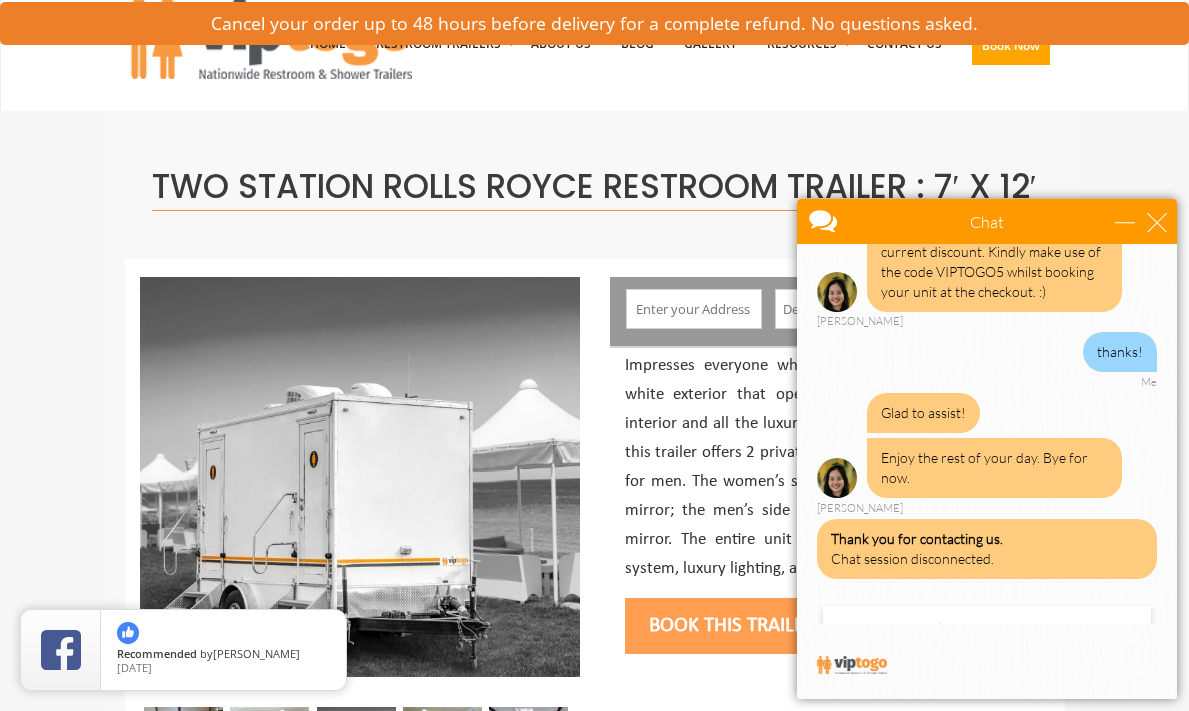 scroll, scrollTop: 454, scrollLeft: 0, axis: vertical 